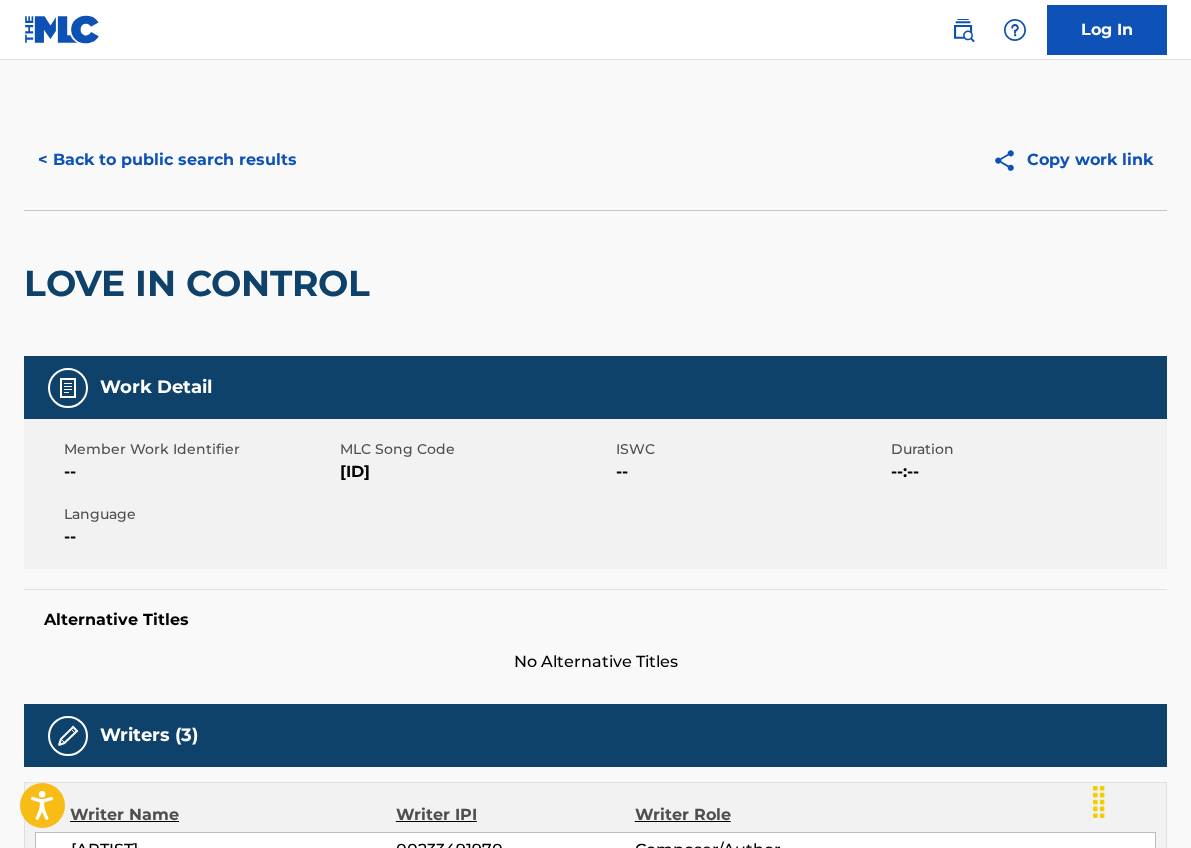 scroll, scrollTop: 0, scrollLeft: 0, axis: both 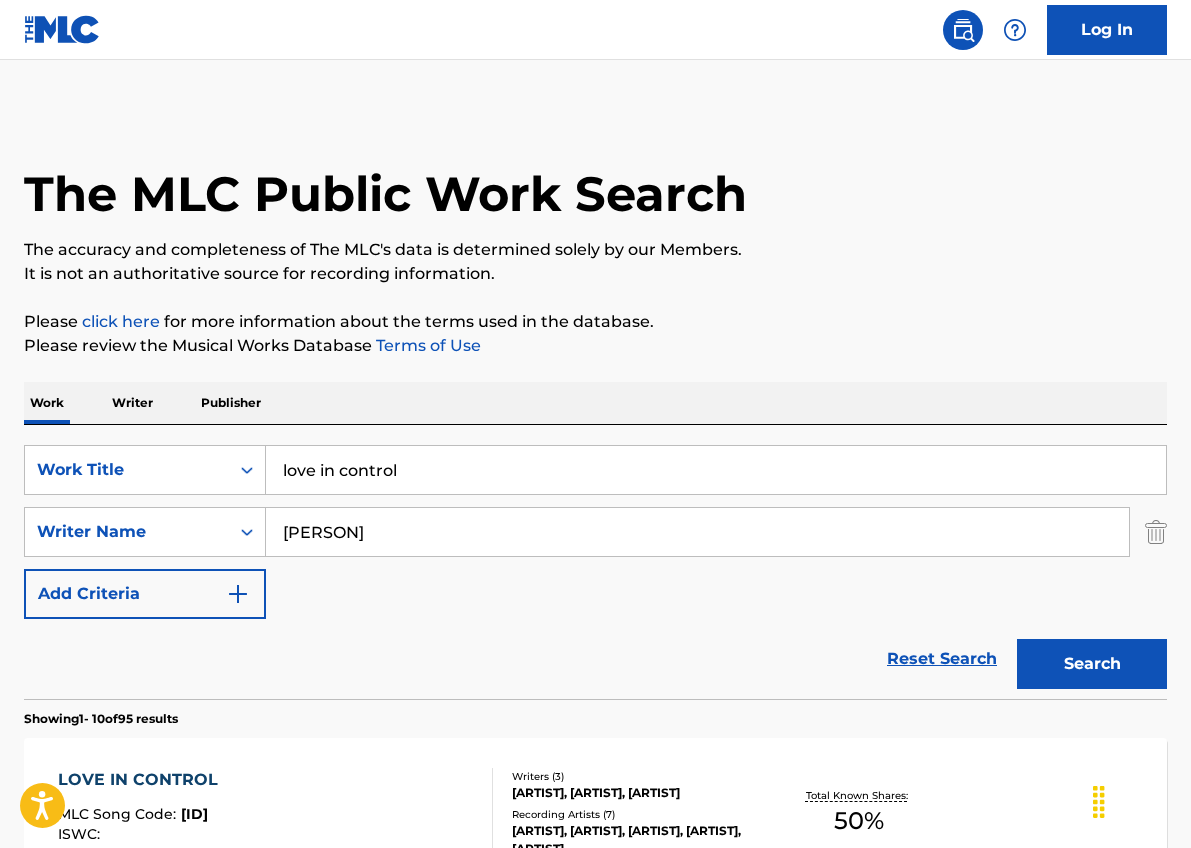 drag, startPoint x: 305, startPoint y: 448, endPoint x: 194, endPoint y: 431, distance: 112.29426 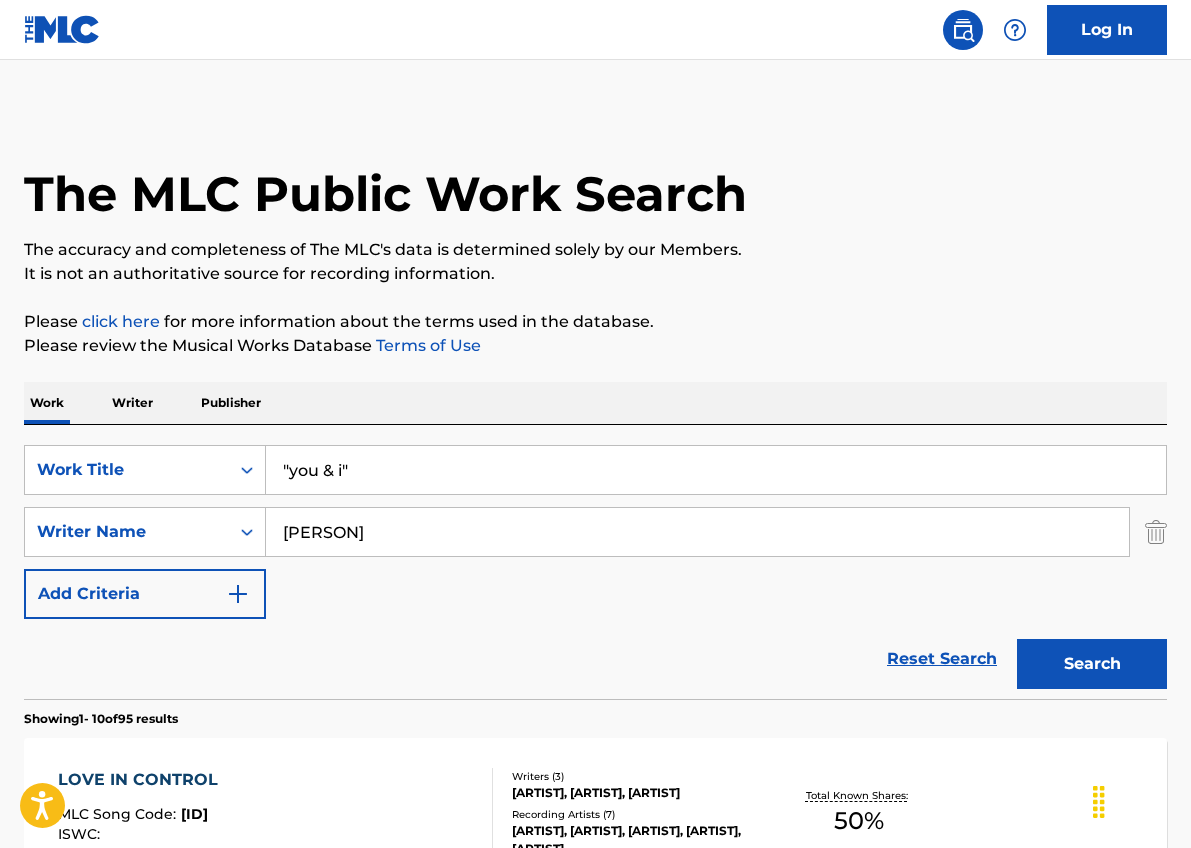 type on ""you & i"" 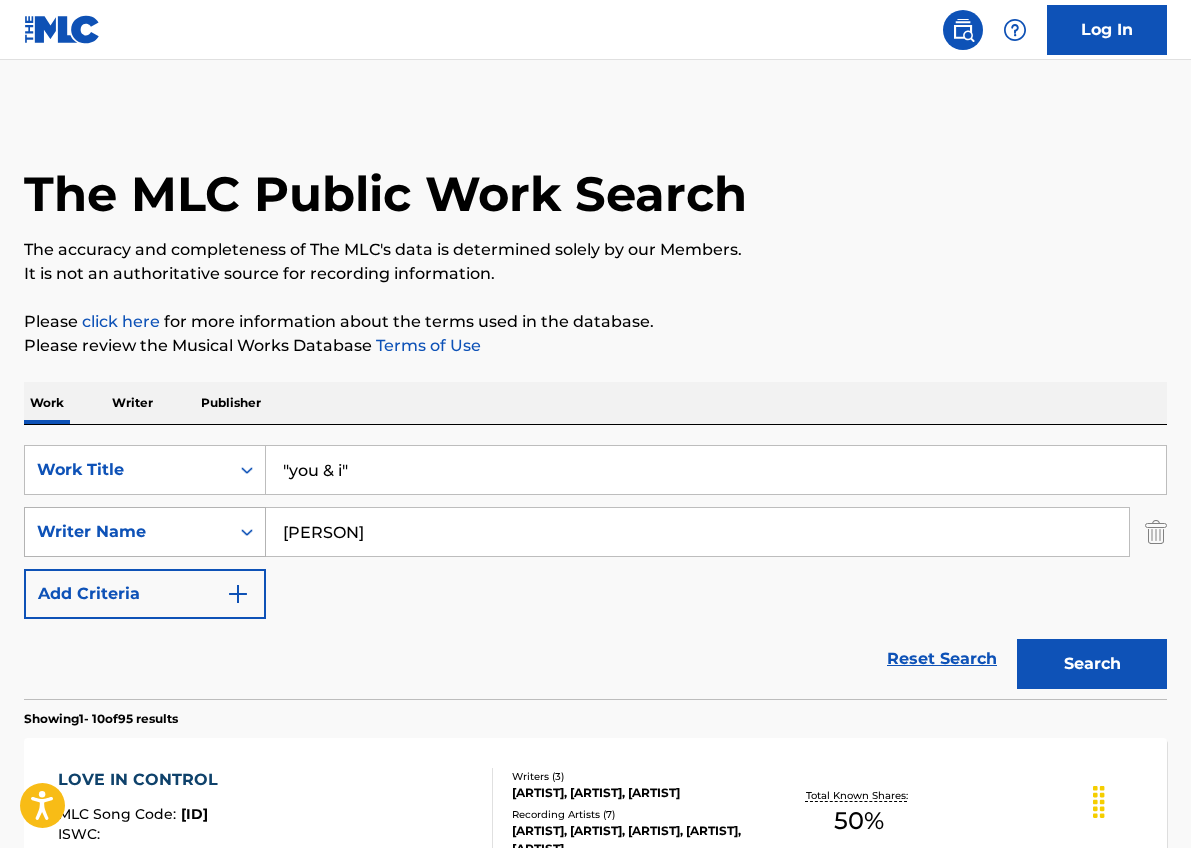 drag, startPoint x: 437, startPoint y: 532, endPoint x: 199, endPoint y: 514, distance: 238.6797 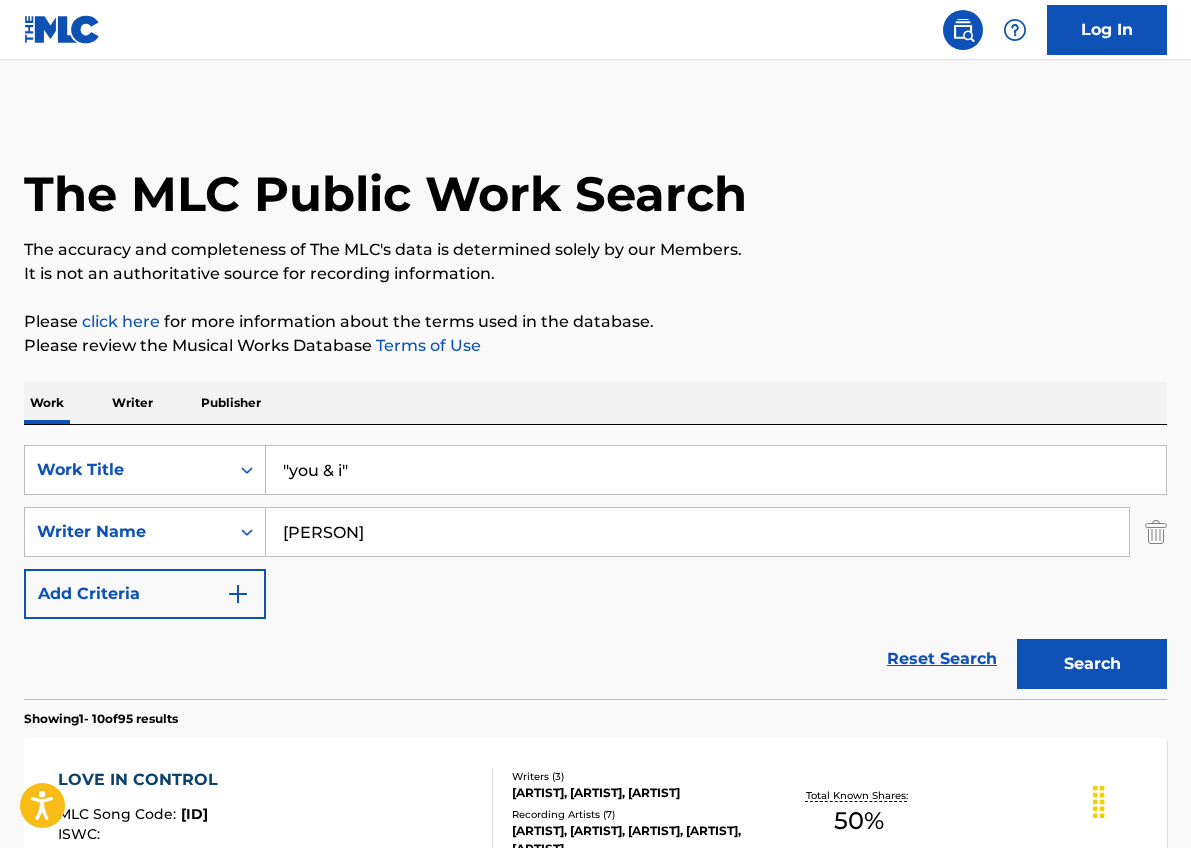 type on "[PERSON]" 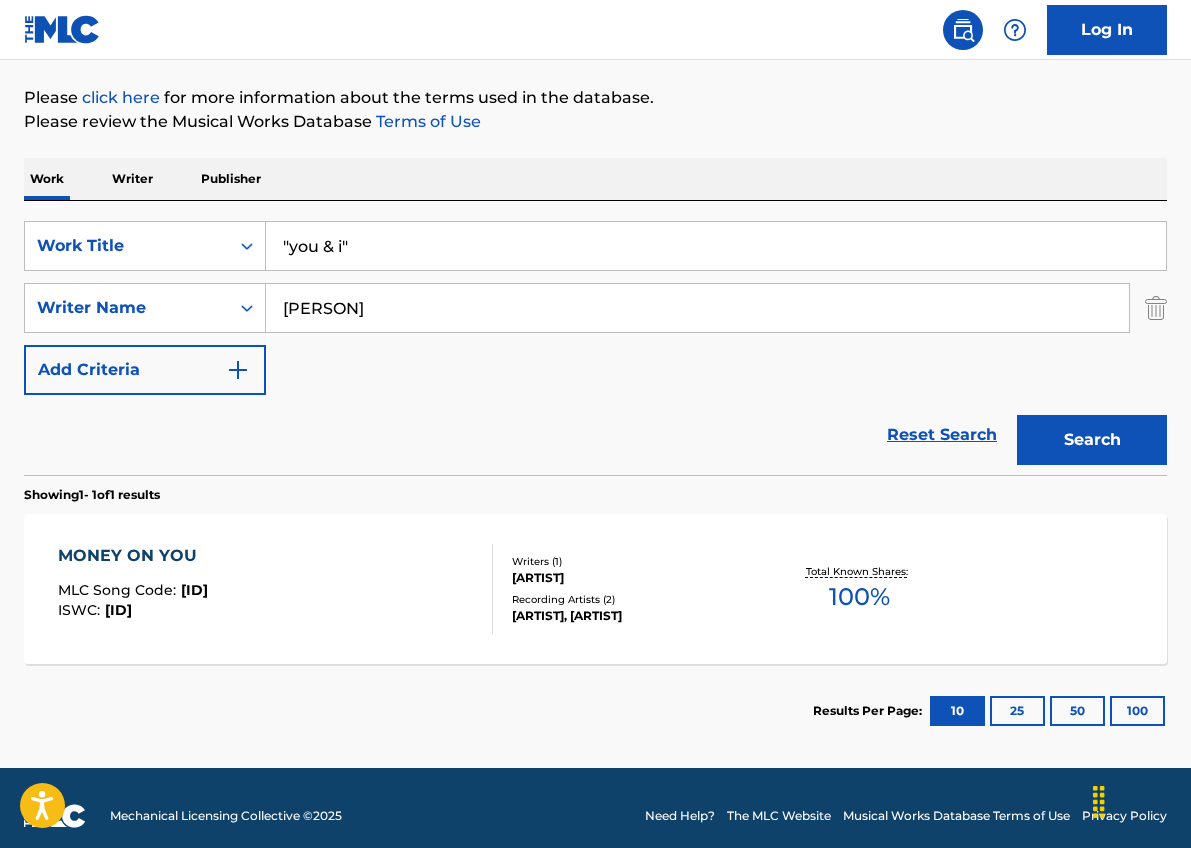 scroll, scrollTop: 240, scrollLeft: 0, axis: vertical 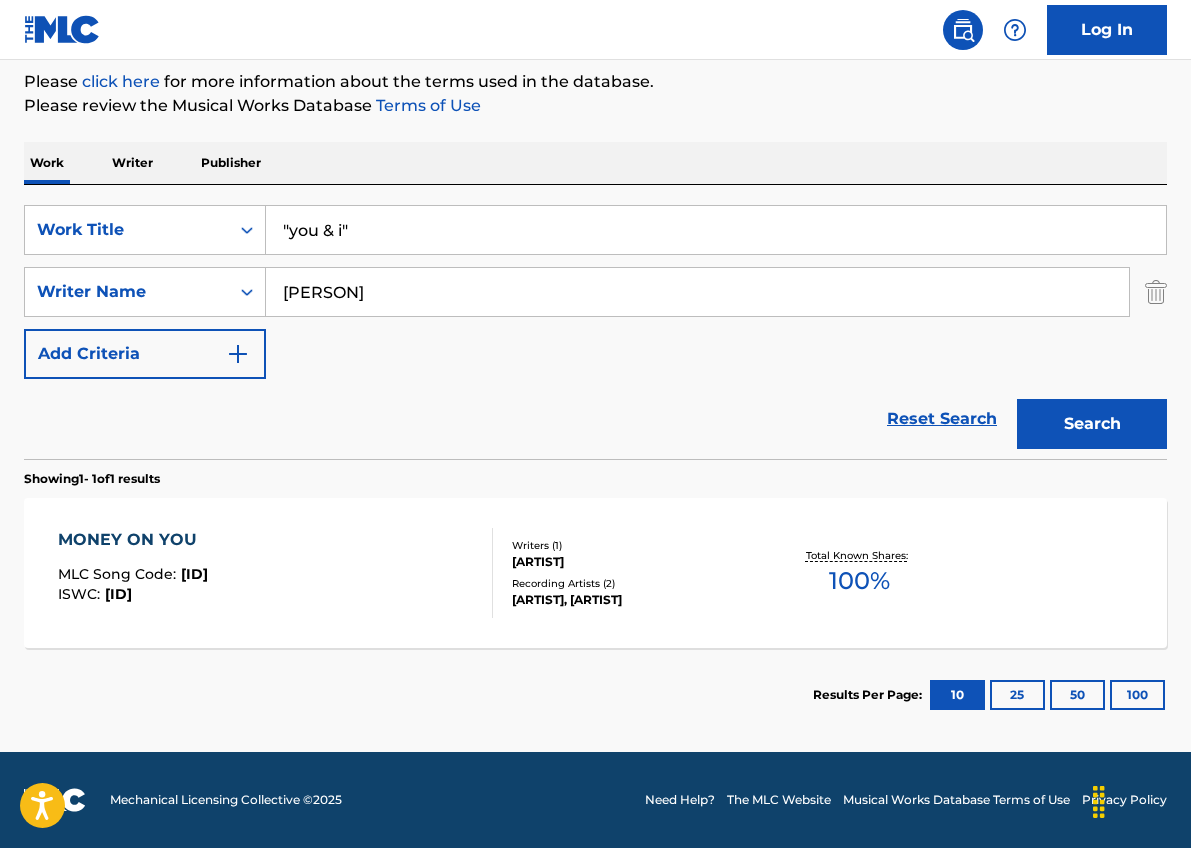 drag, startPoint x: 331, startPoint y: 230, endPoint x: 343, endPoint y: 171, distance: 60.207973 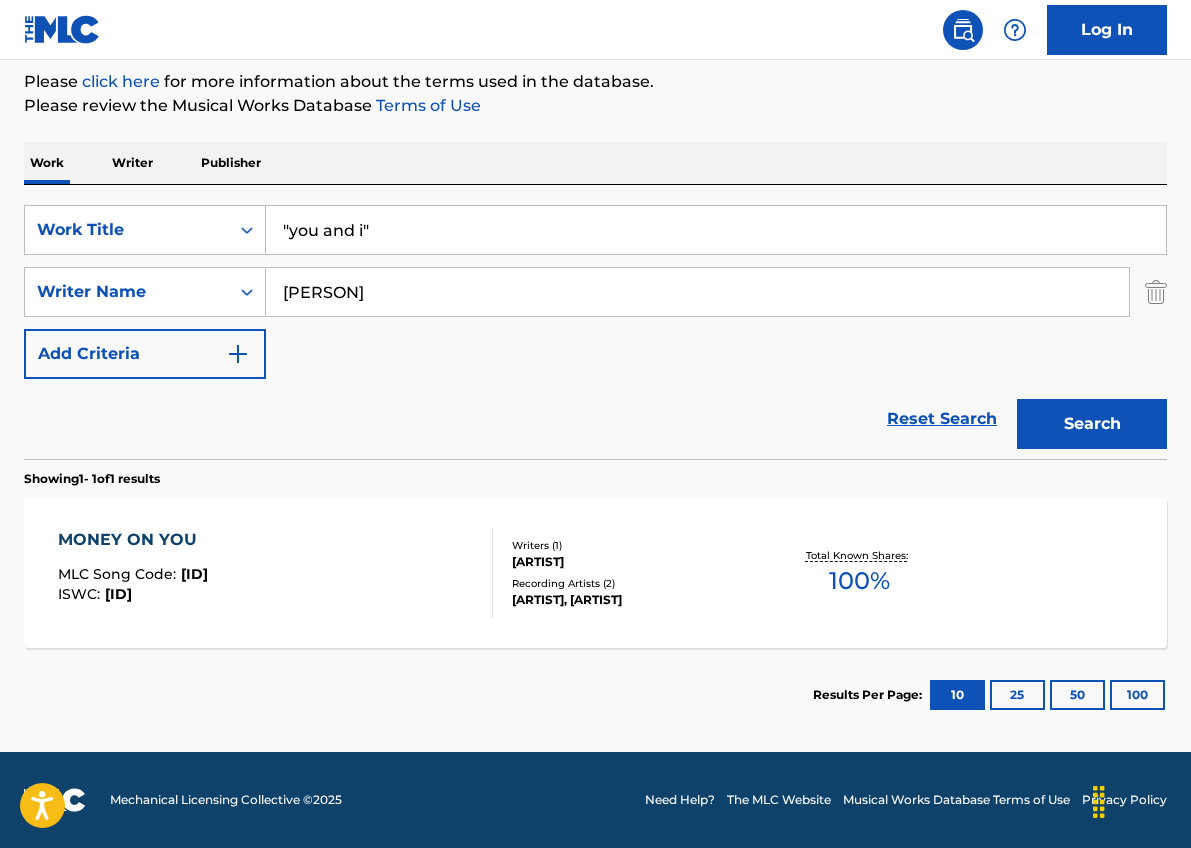 type on ""you and i"" 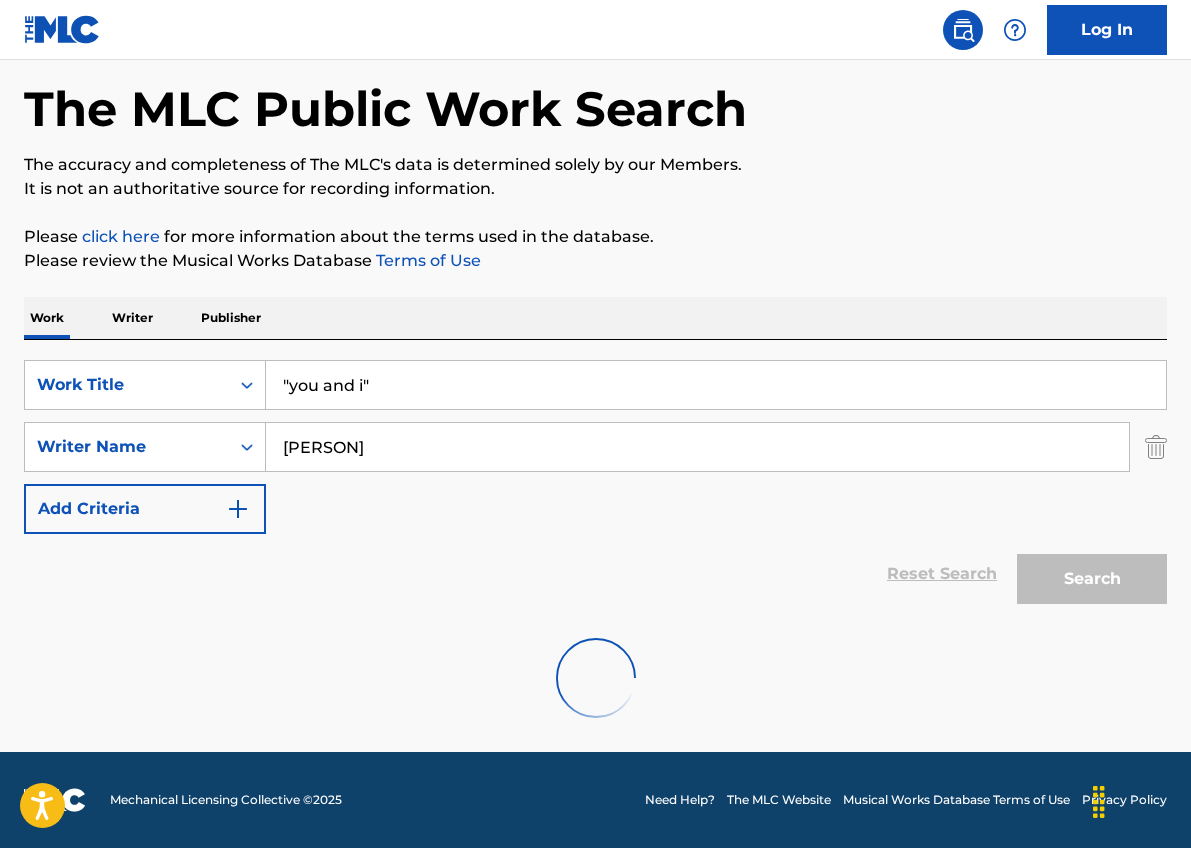scroll, scrollTop: 240, scrollLeft: 0, axis: vertical 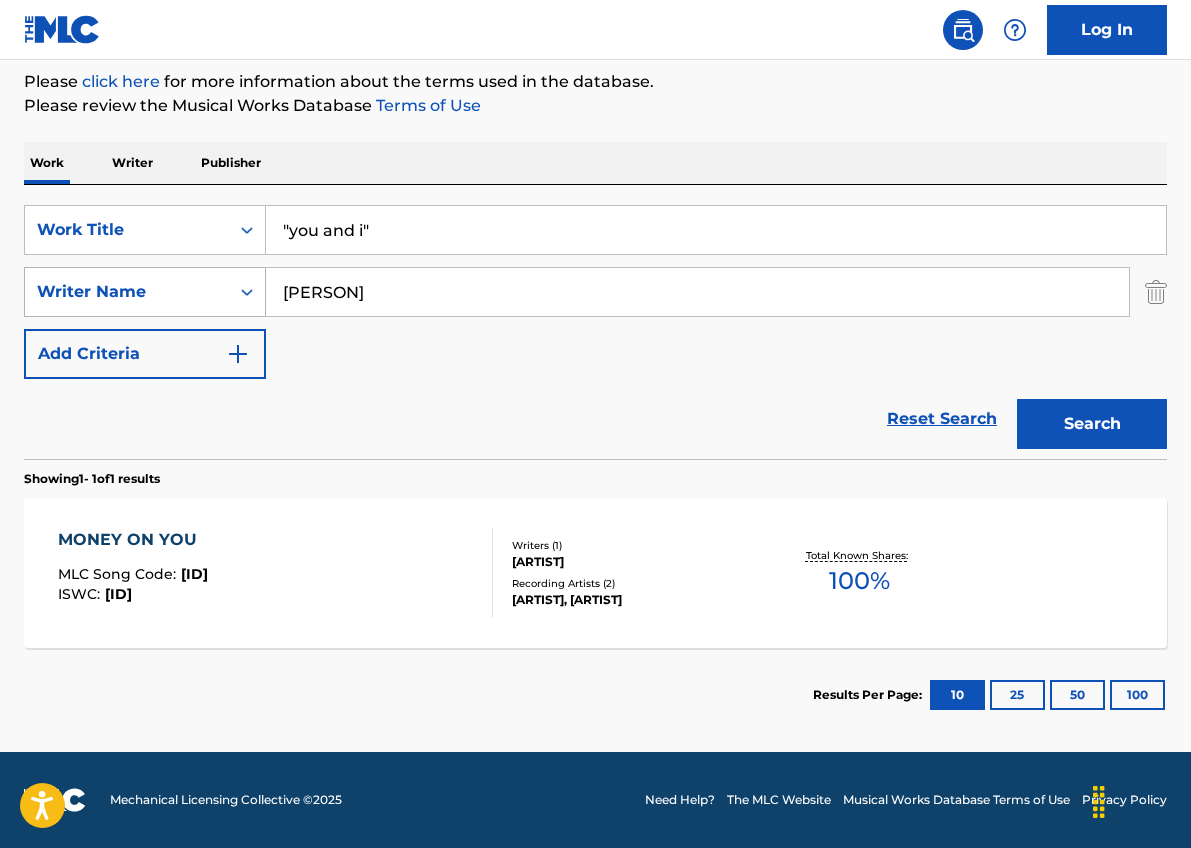 drag, startPoint x: 535, startPoint y: 304, endPoint x: 154, endPoint y: 276, distance: 382.0275 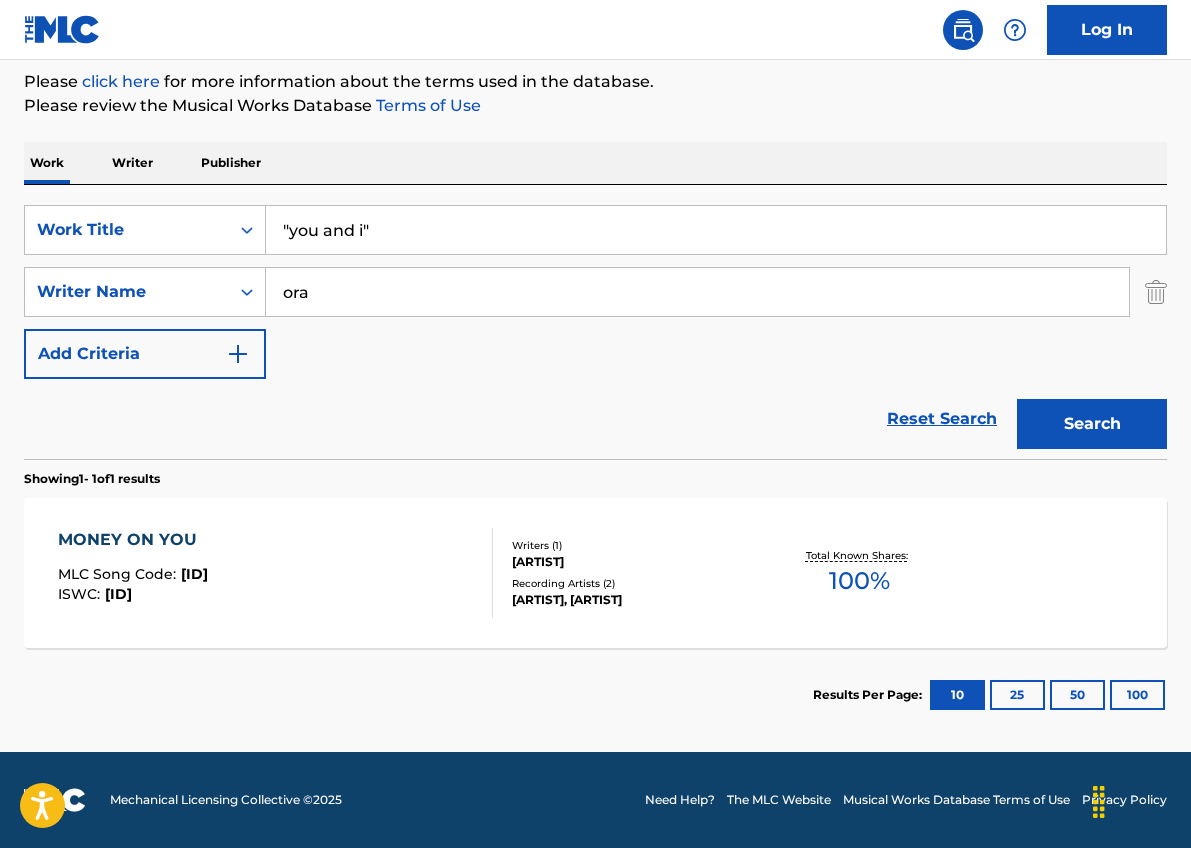 click on "Search" at bounding box center (1092, 424) 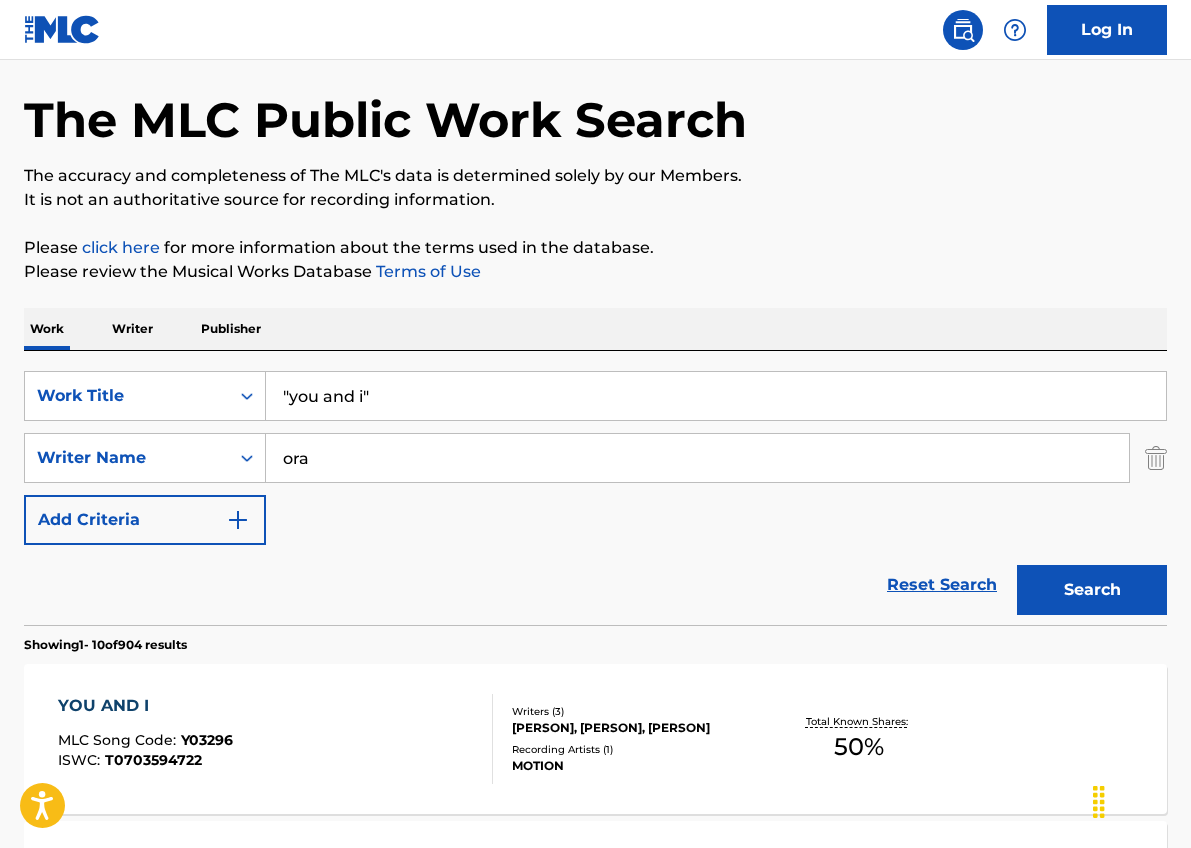 scroll, scrollTop: 0, scrollLeft: 0, axis: both 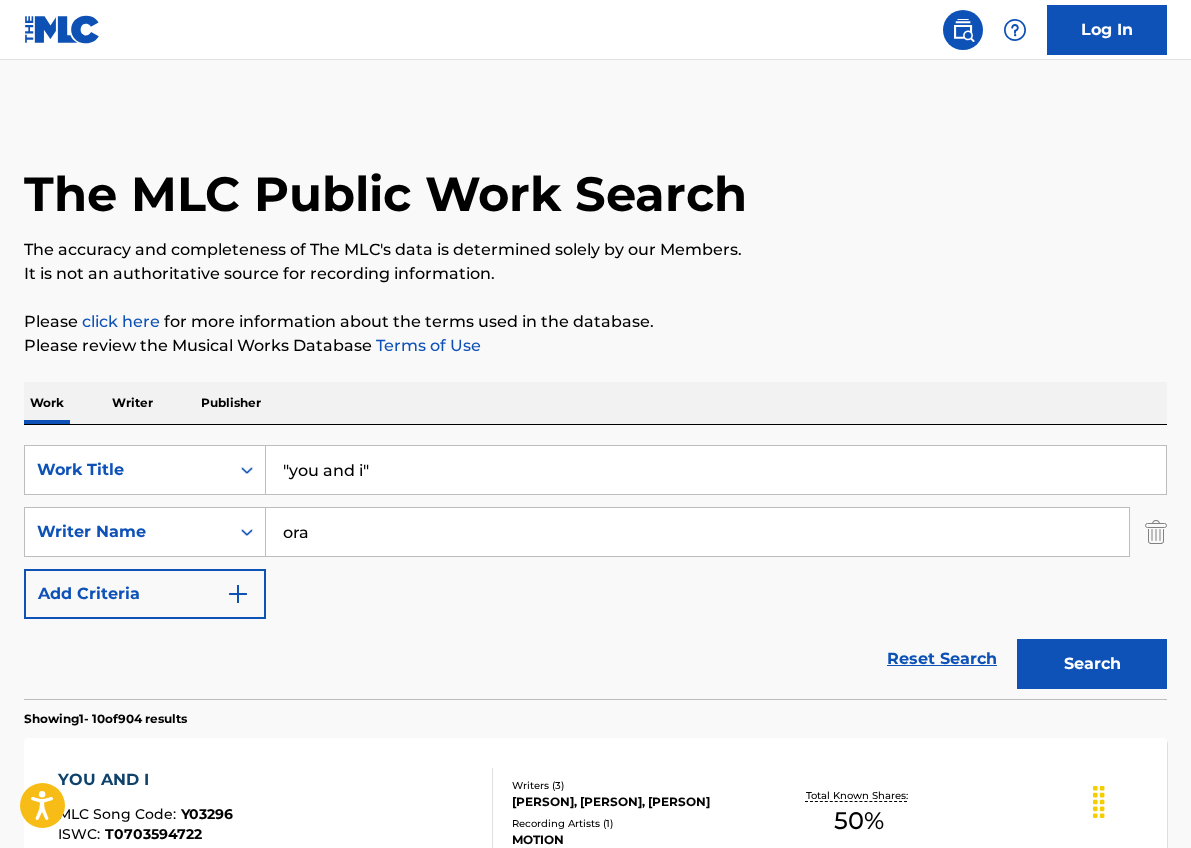 click on "ora" at bounding box center (697, 532) 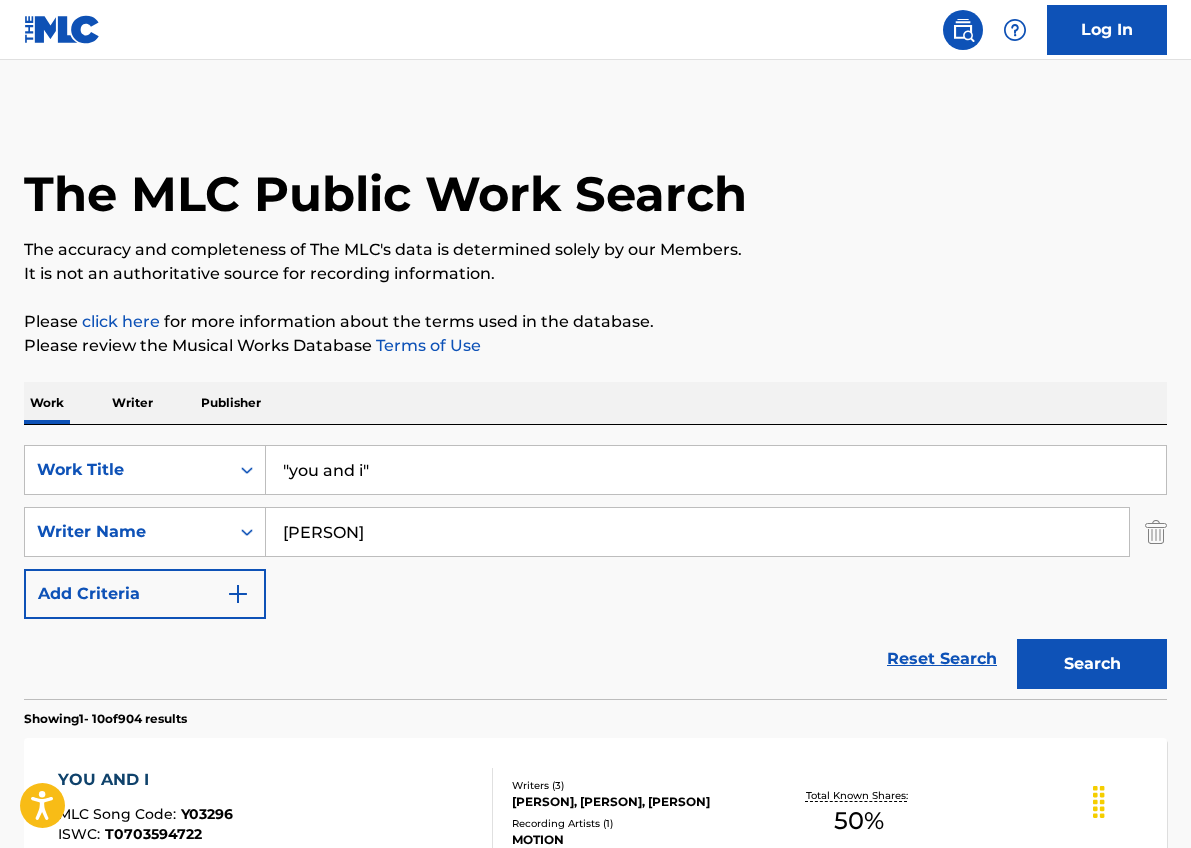 type on "[PERSON]" 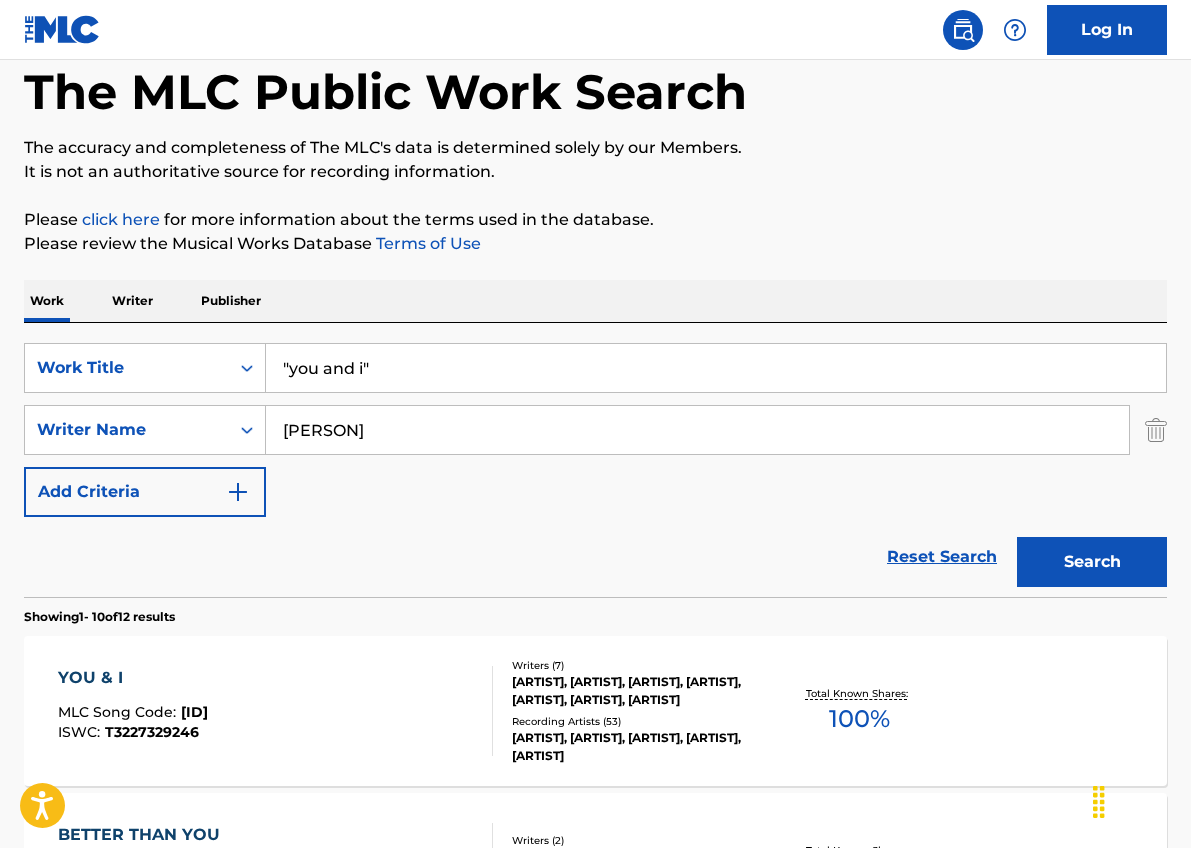 scroll, scrollTop: 106, scrollLeft: 0, axis: vertical 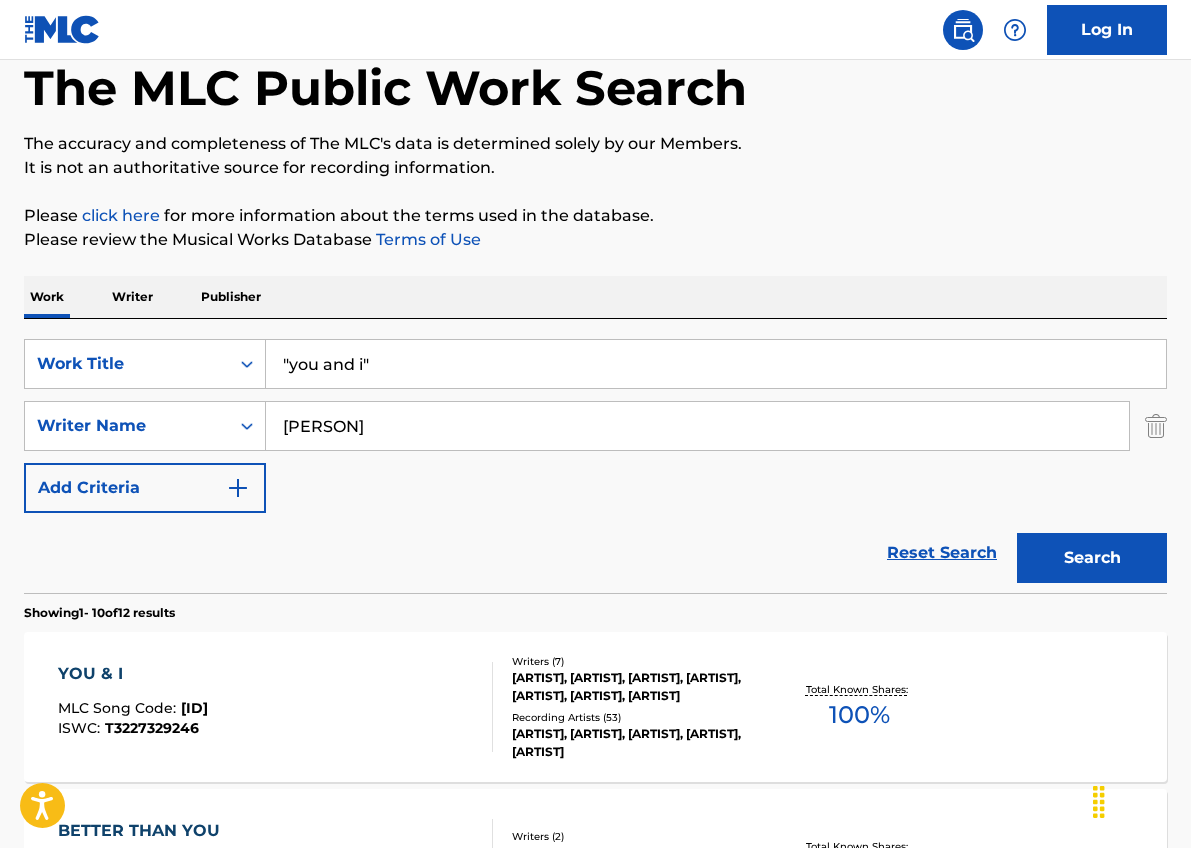 click on "YOU & I MLC Song Code : YD1418 ISWC : T3227329246" at bounding box center [275, 707] 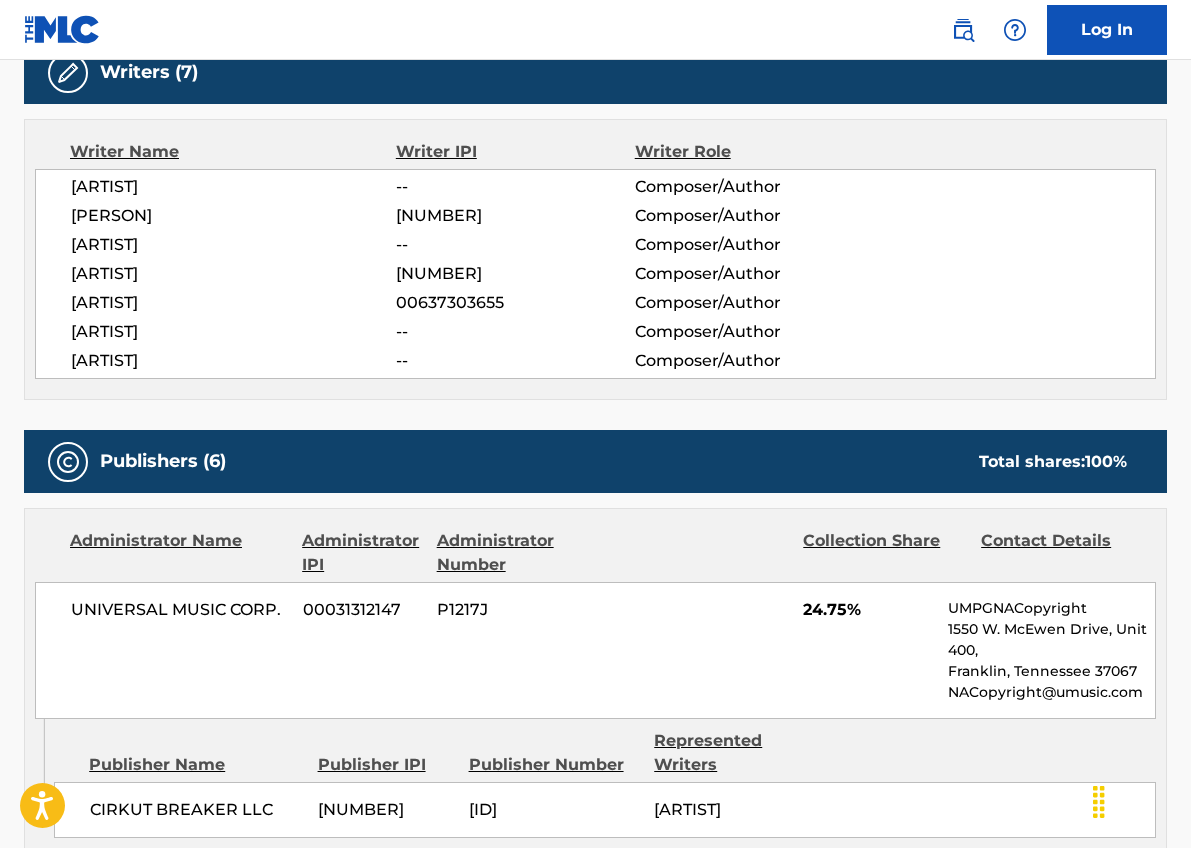 scroll, scrollTop: 859, scrollLeft: 0, axis: vertical 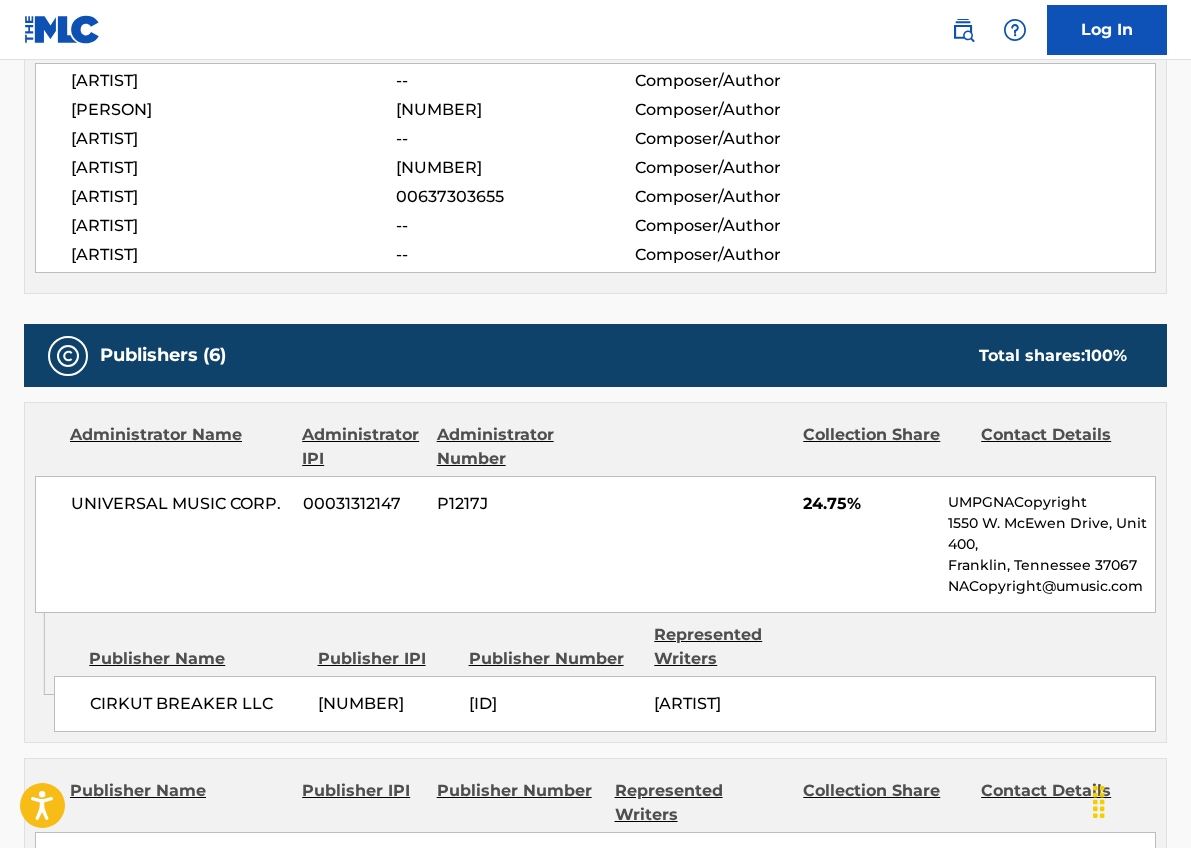 drag, startPoint x: 677, startPoint y: 710, endPoint x: 650, endPoint y: 701, distance: 28.460499 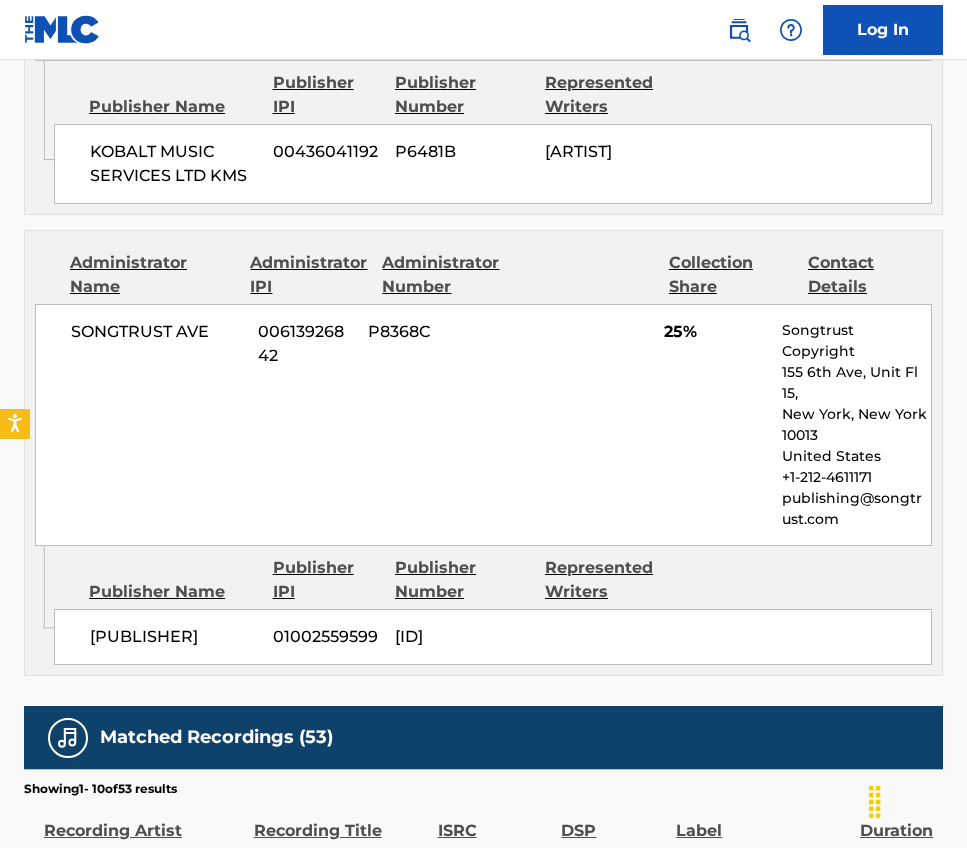 scroll, scrollTop: 2844, scrollLeft: 0, axis: vertical 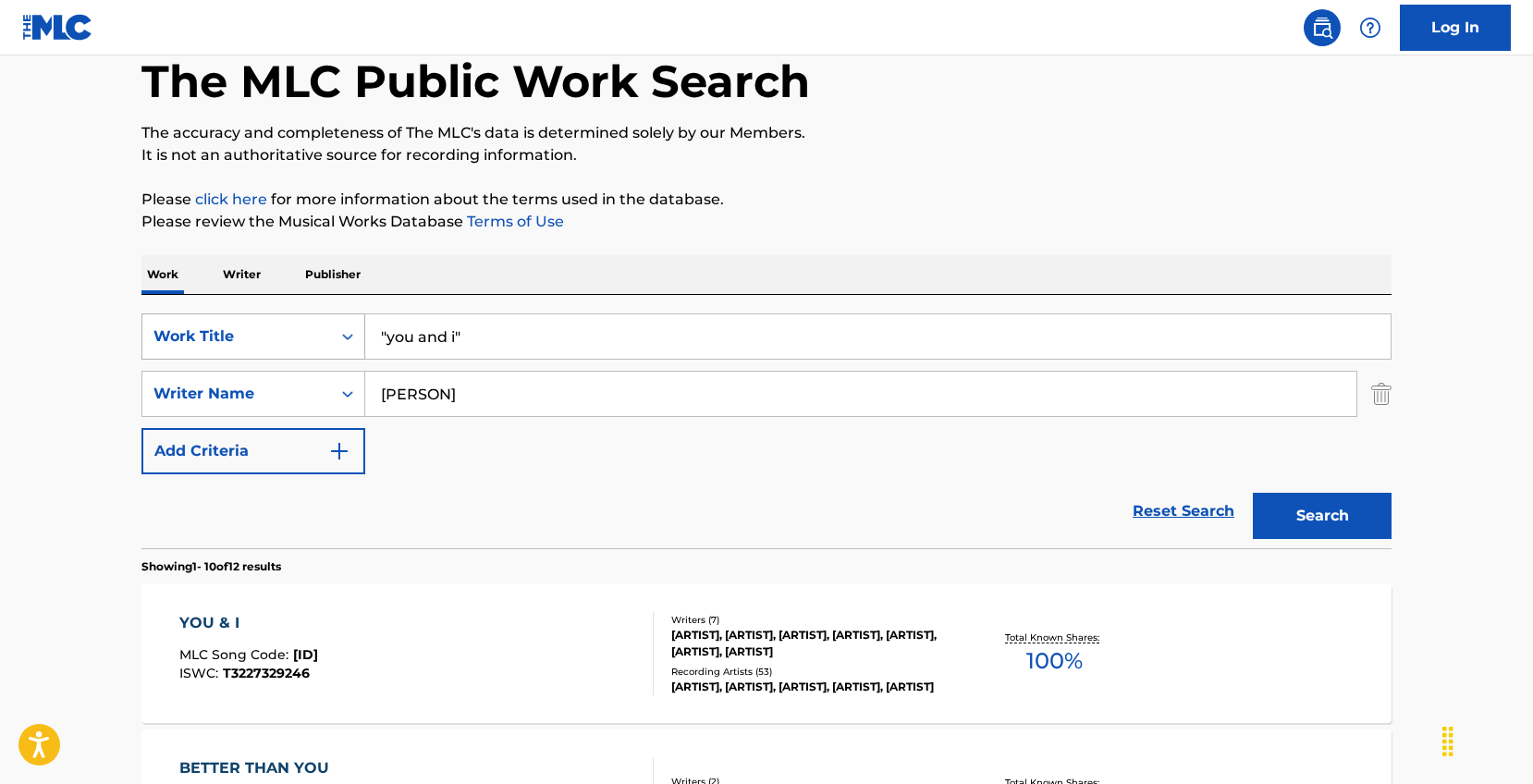 drag, startPoint x: 464, startPoint y: 335, endPoint x: 316, endPoint y: 320, distance: 148.758 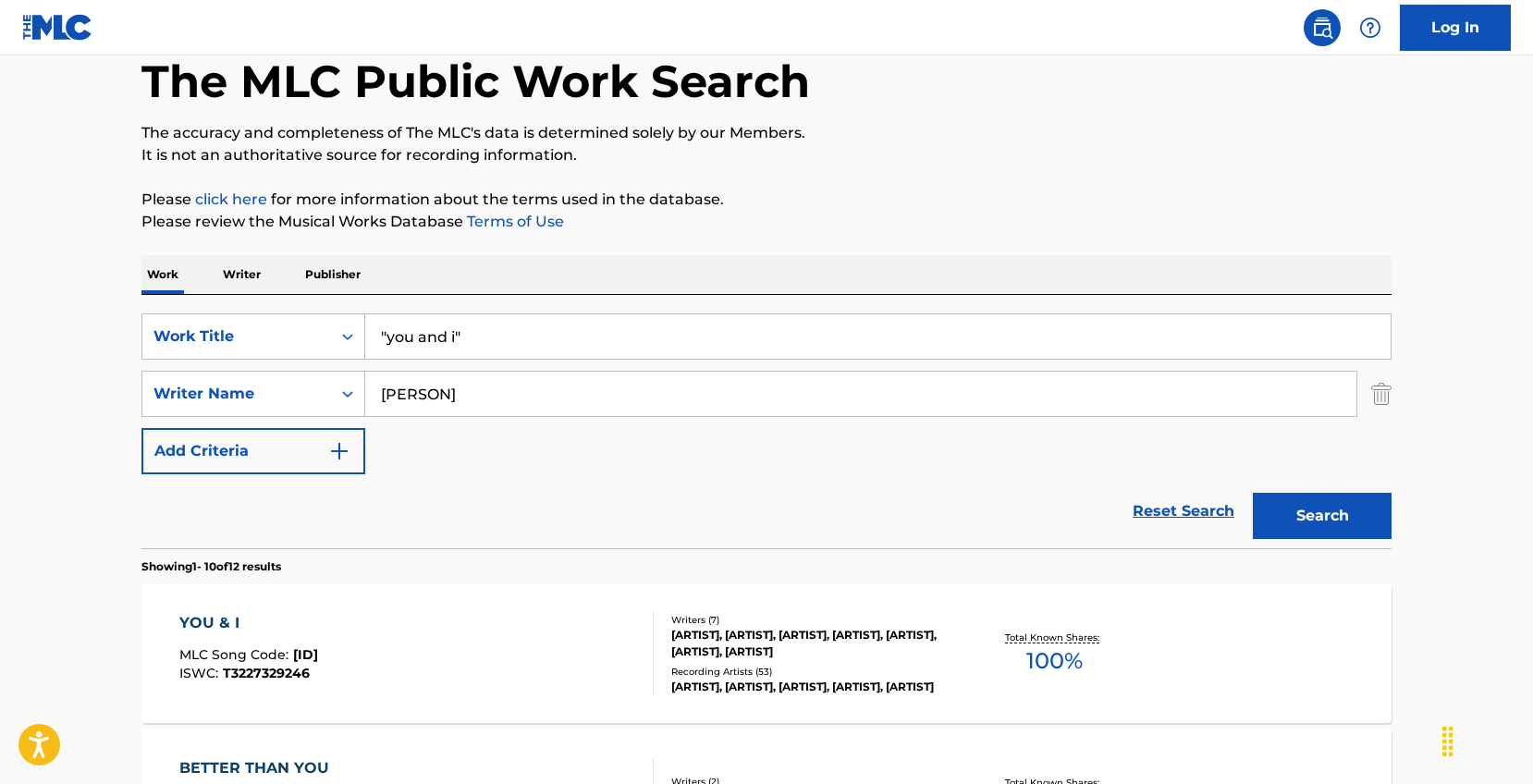 paste on "Ask & You Shall Receive" 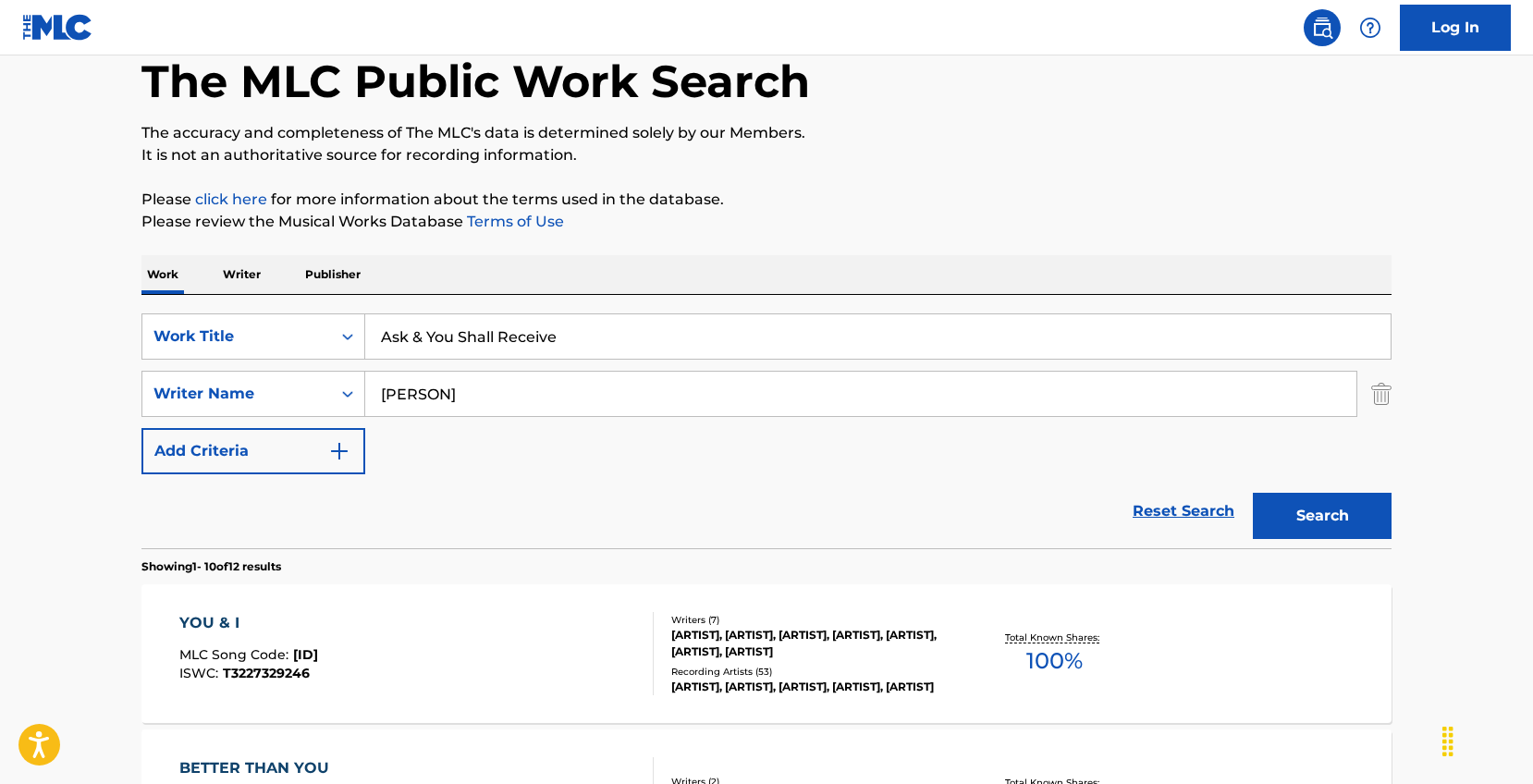 type on "Ask & You Shall Receive" 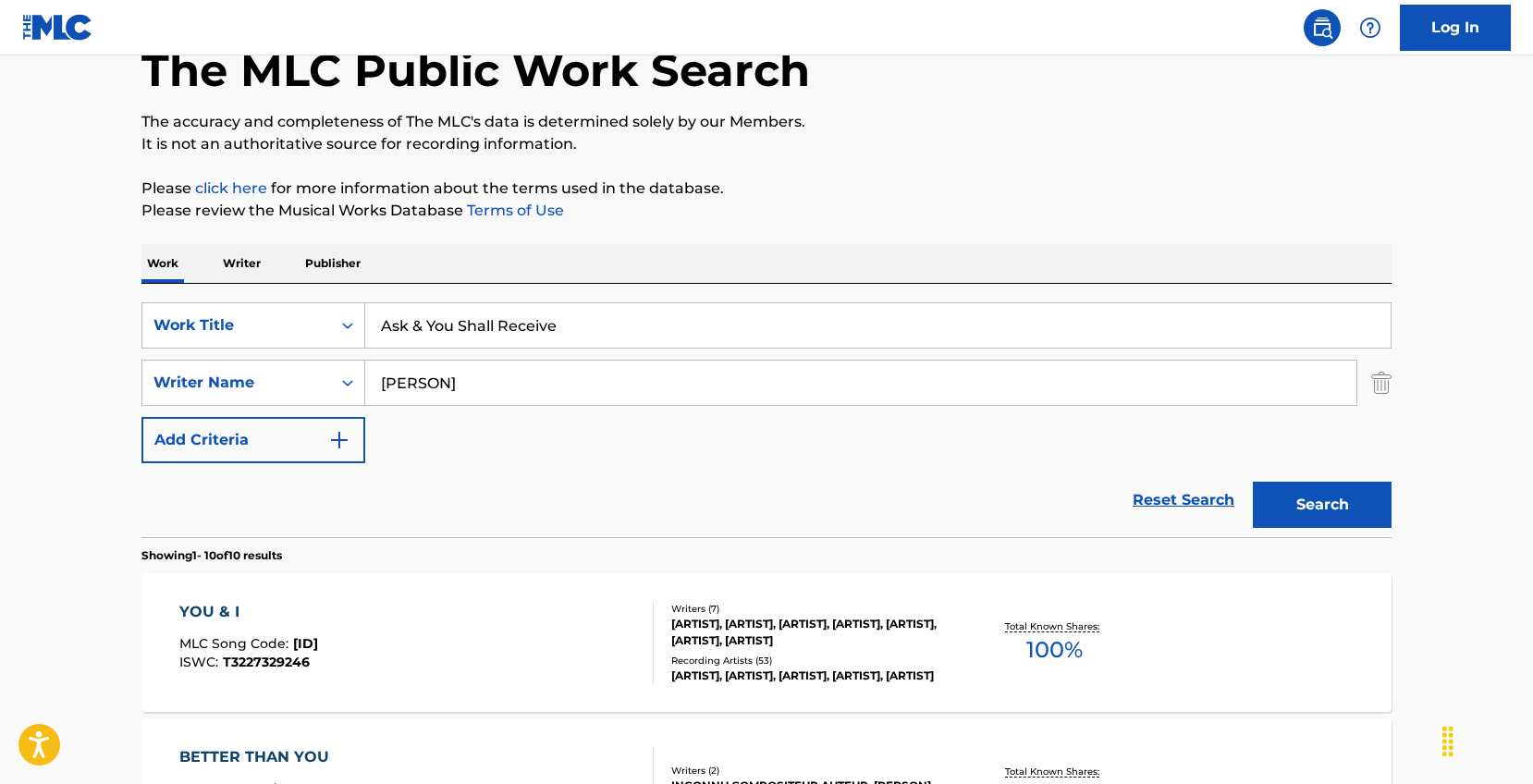 scroll, scrollTop: 125, scrollLeft: 0, axis: vertical 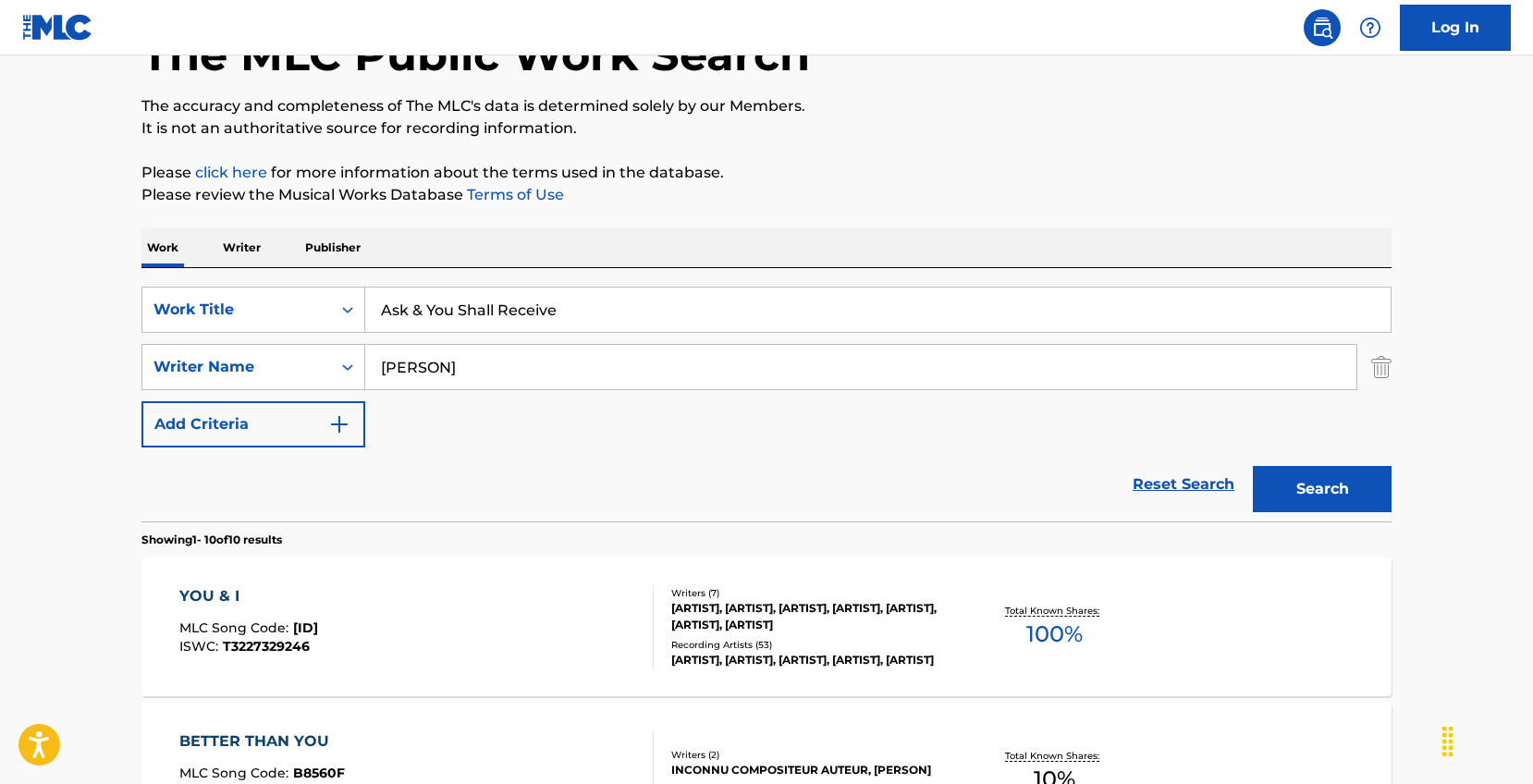 click on "Total Known Shares: 100 %" at bounding box center (1054, 627) 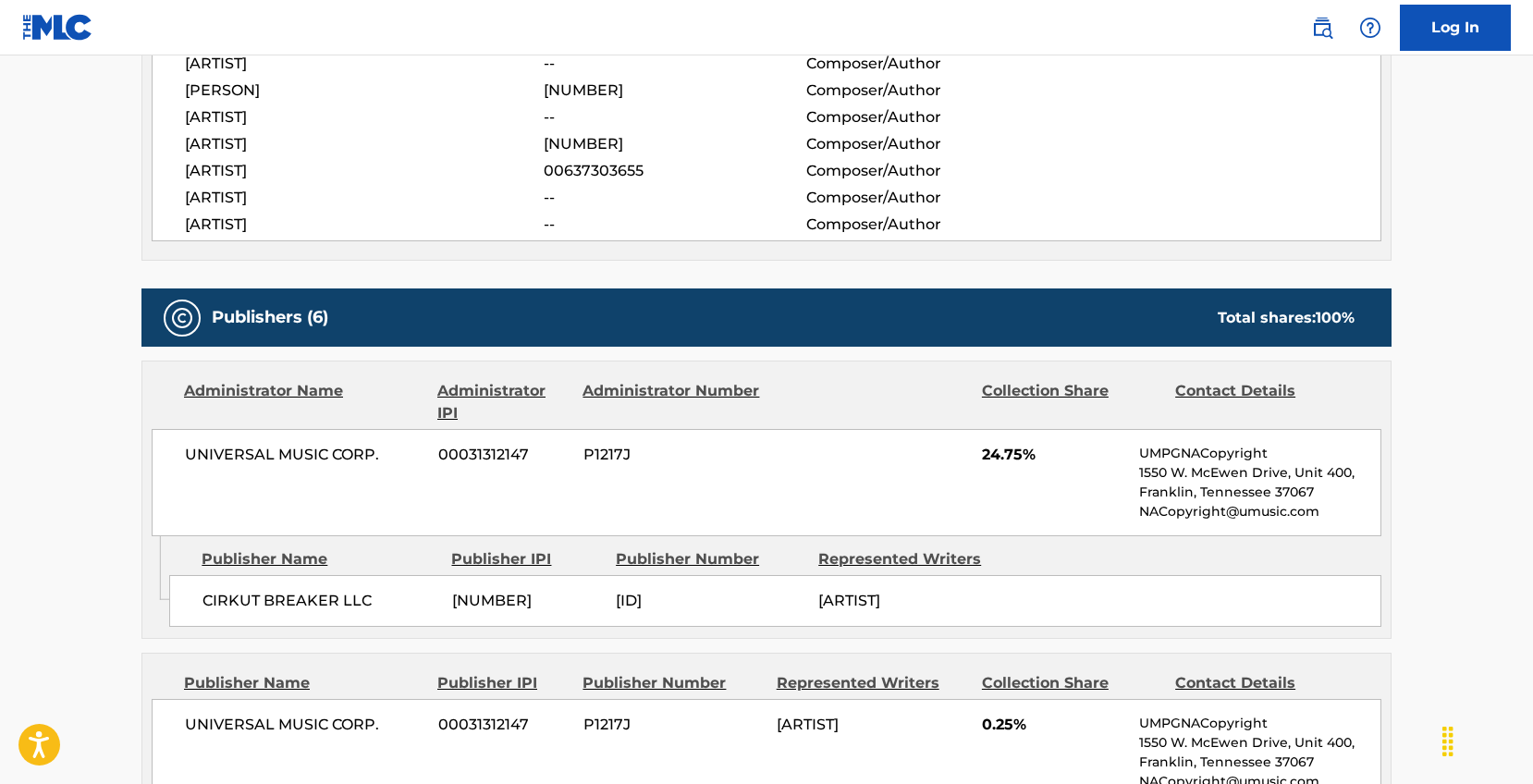 scroll, scrollTop: 814, scrollLeft: 0, axis: vertical 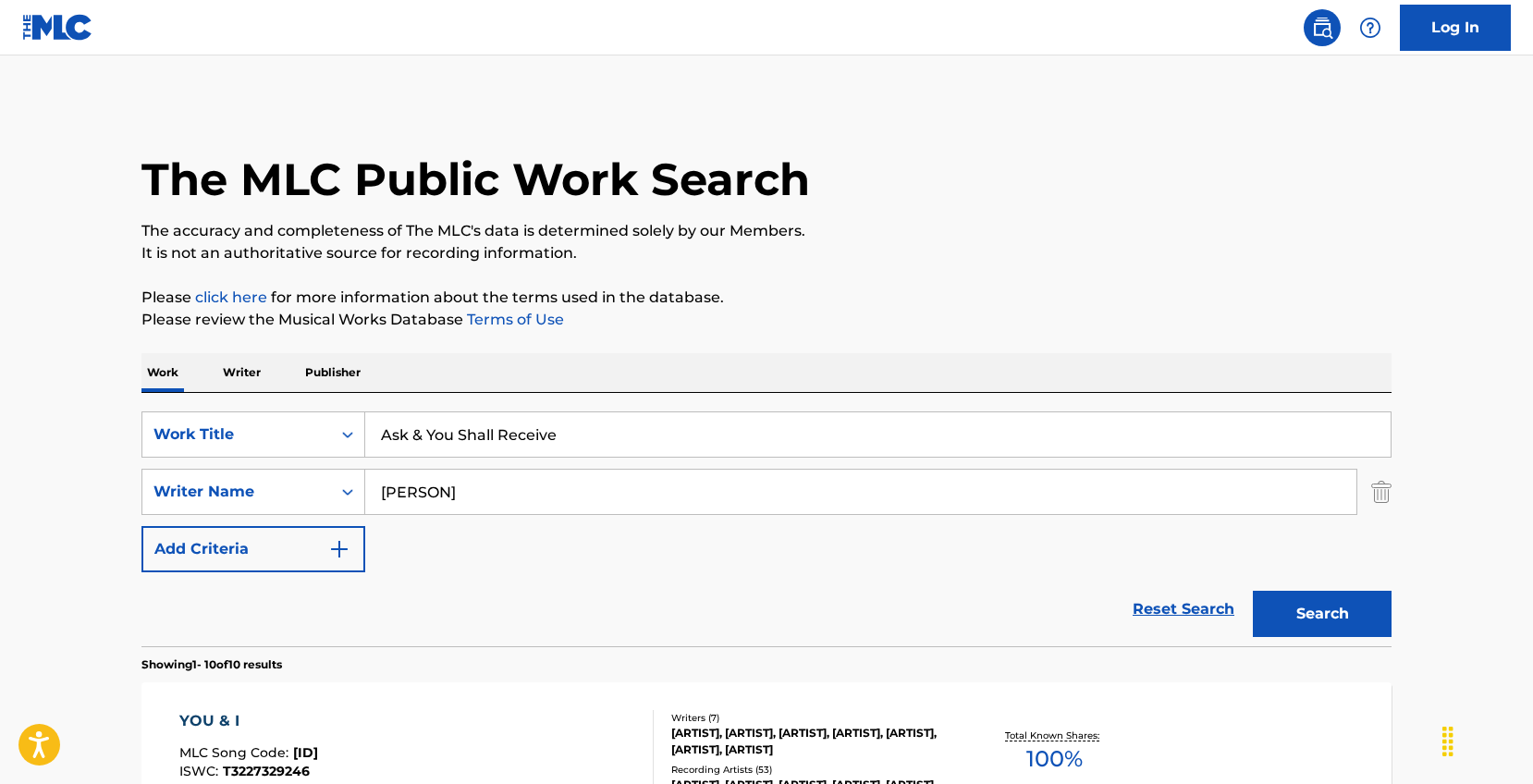 click on "Search" at bounding box center (1322, 614) 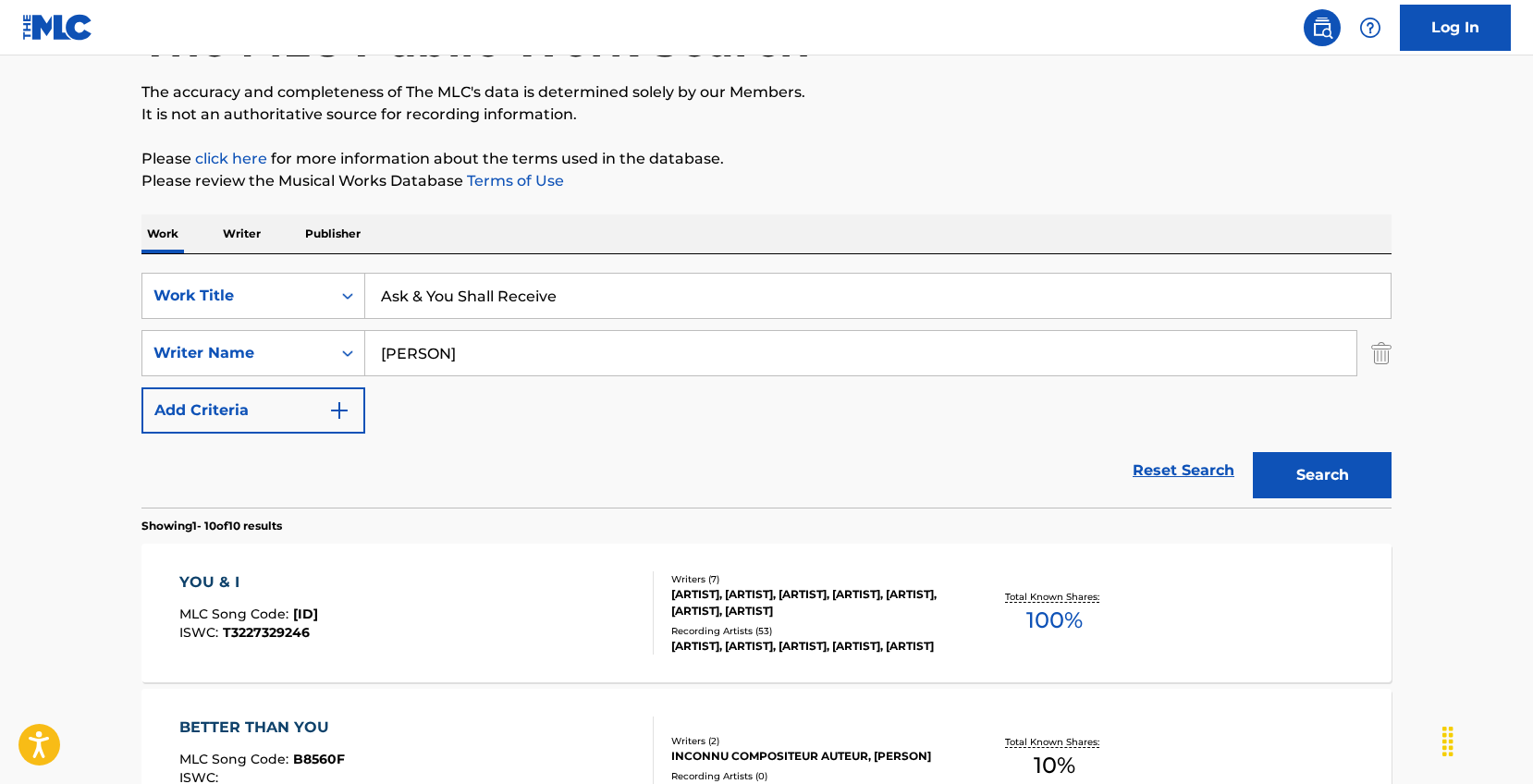 click on "Ask & You Shall Receive" at bounding box center (877, 296) 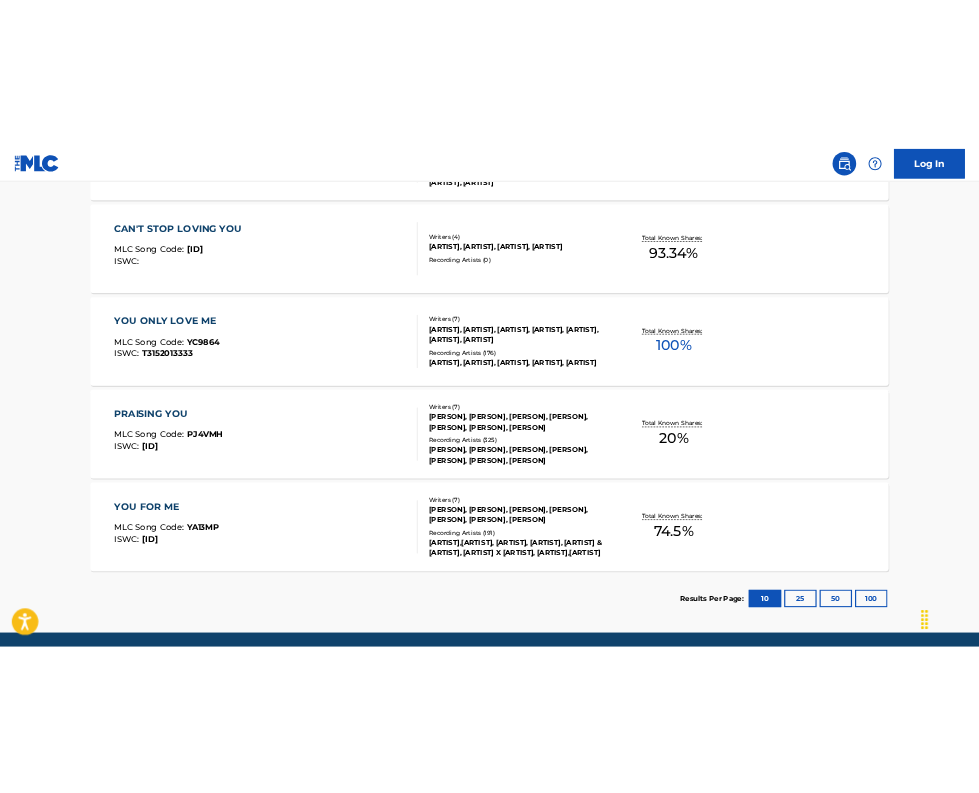 scroll, scrollTop: 1653, scrollLeft: 0, axis: vertical 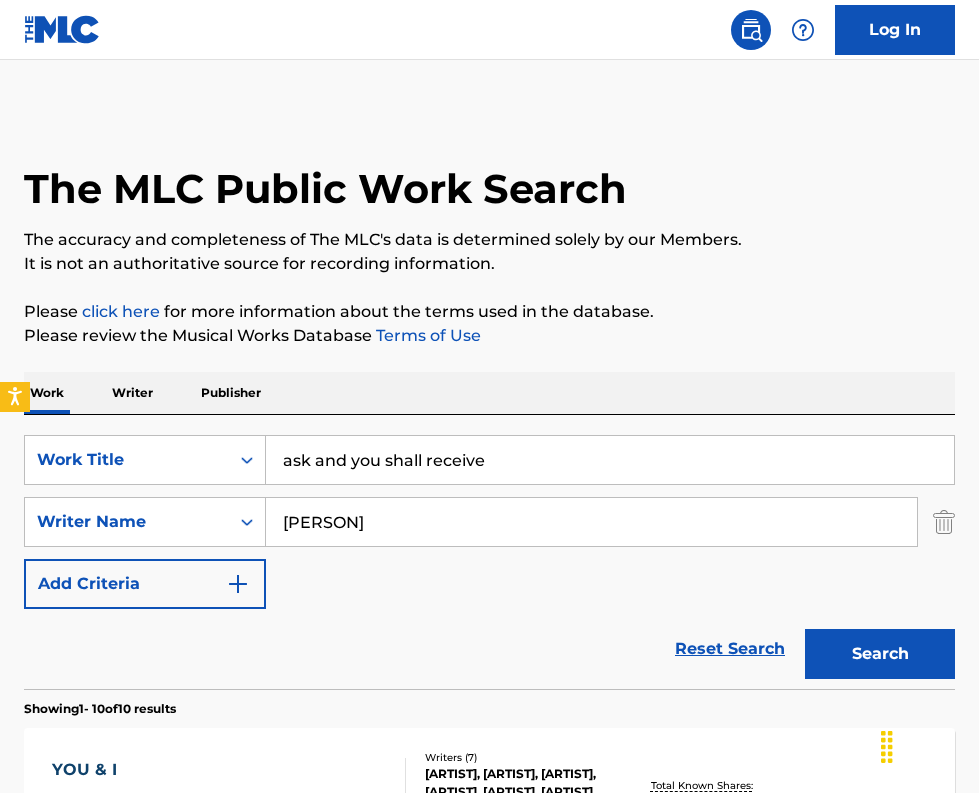click on "It is not an authoritative source for recording information." at bounding box center [489, 264] 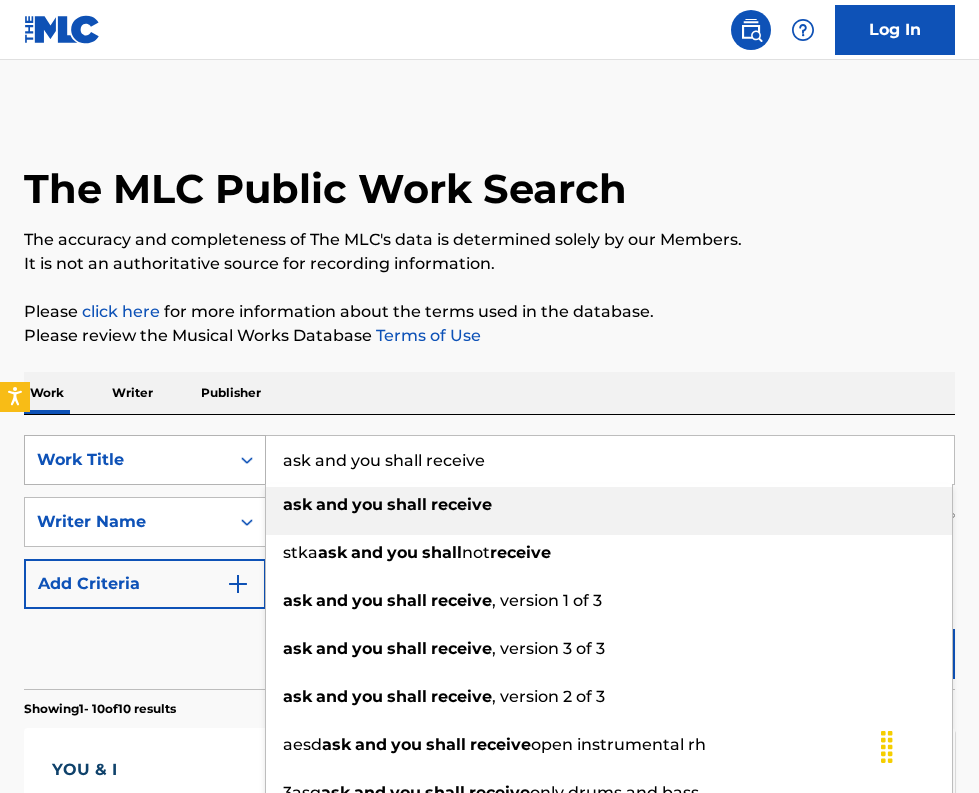 drag, startPoint x: 283, startPoint y: 452, endPoint x: 71, endPoint y: 443, distance: 212.19095 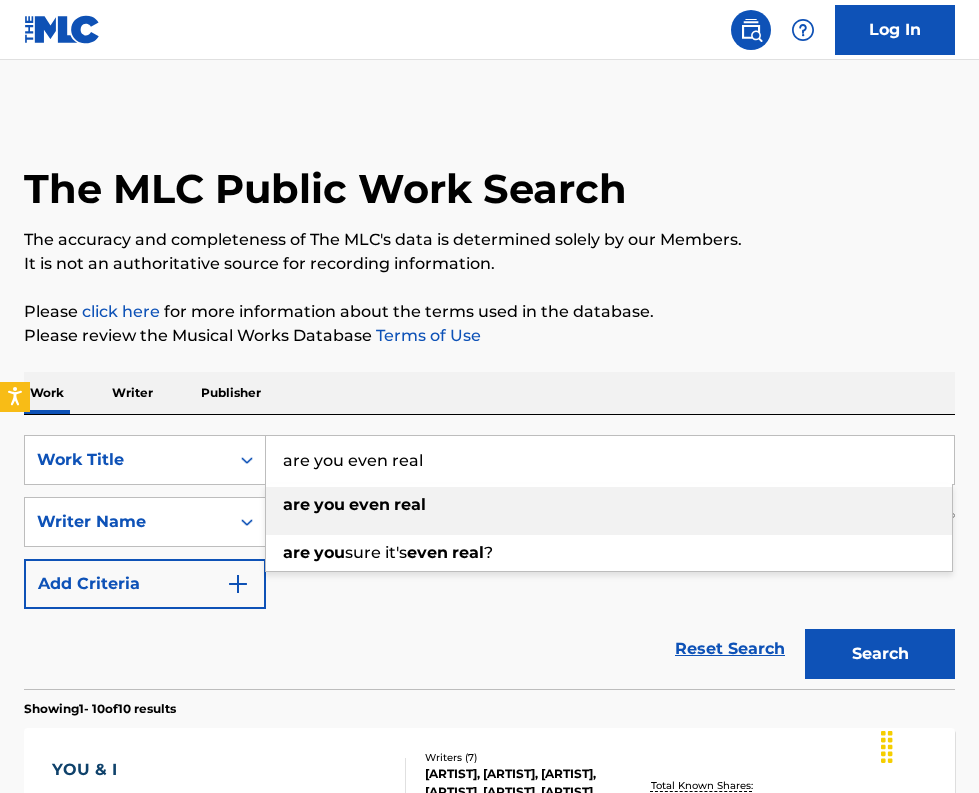type on "are you even real" 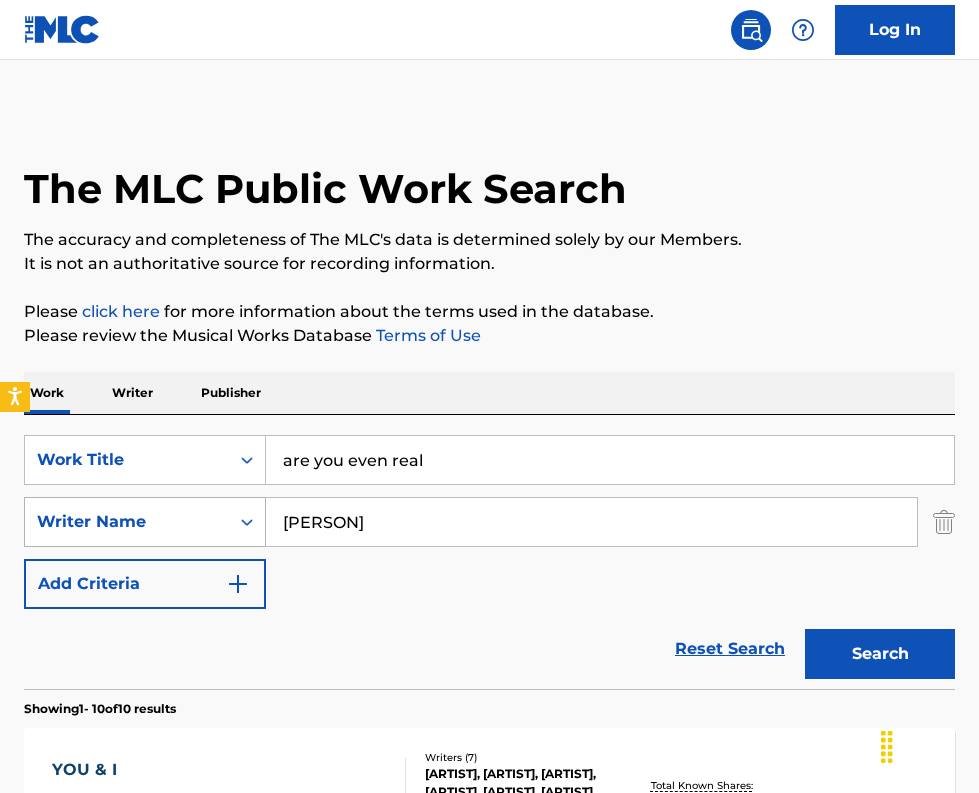 drag, startPoint x: 185, startPoint y: 505, endPoint x: 165, endPoint y: 505, distance: 20 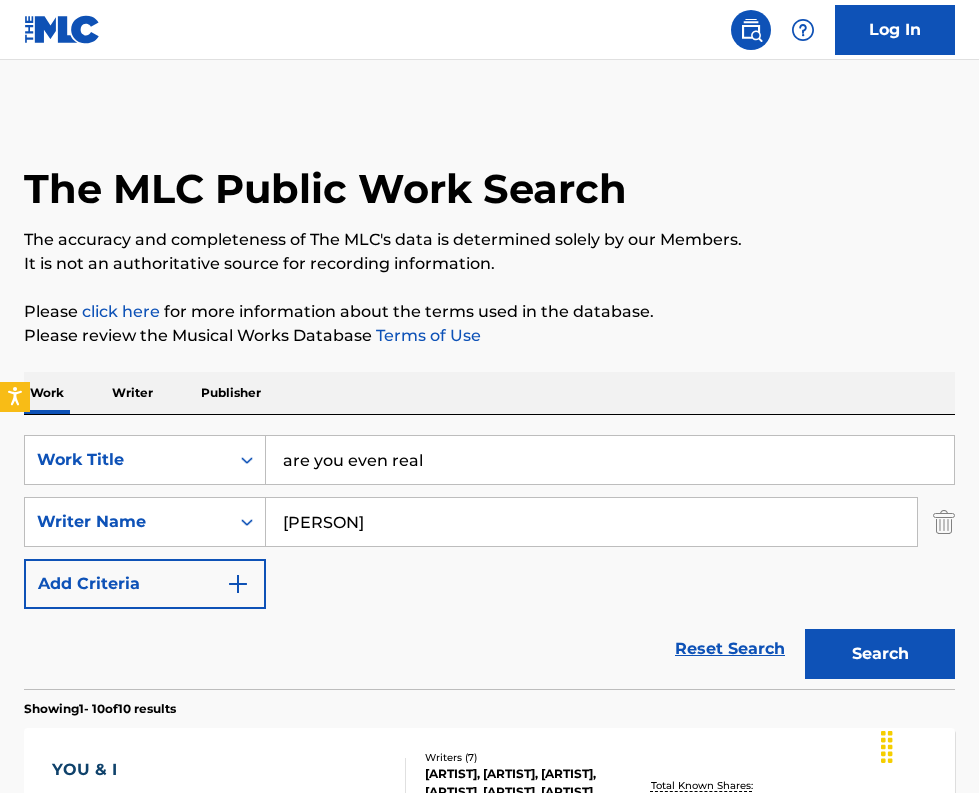 paste on "[ARTIST]" 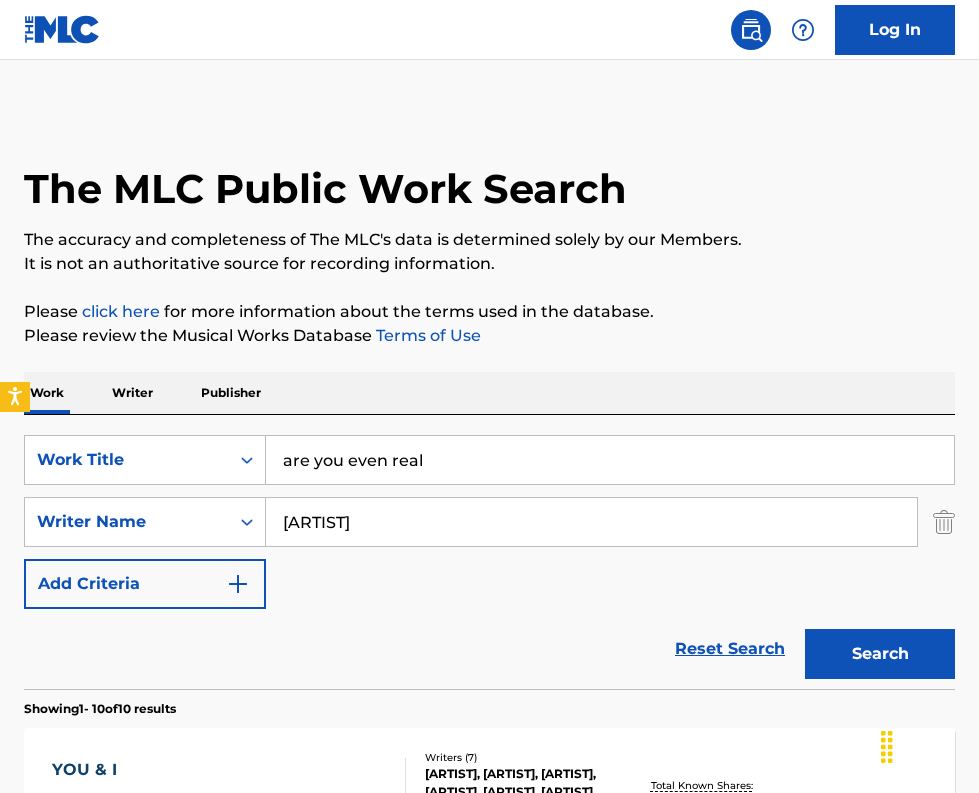 type on "[ARTIST]" 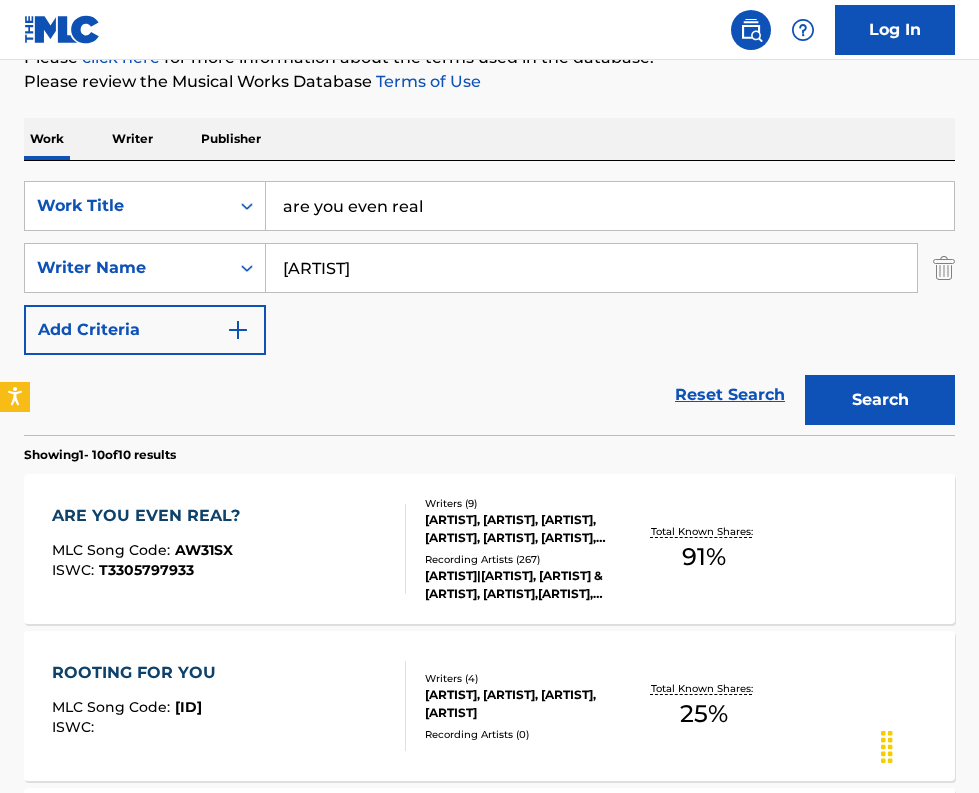 scroll, scrollTop: 273, scrollLeft: 0, axis: vertical 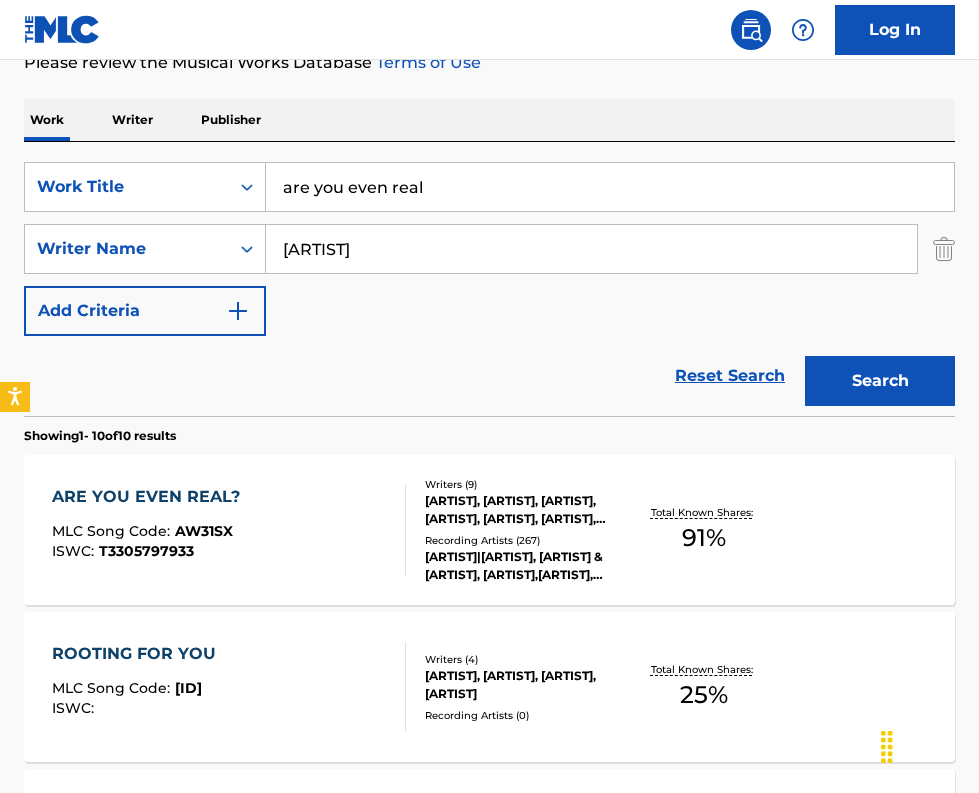click on "ARE YOU EVEN REAL? MLC Song Code : AW31SX ISWC : T3305797933" at bounding box center (229, 530) 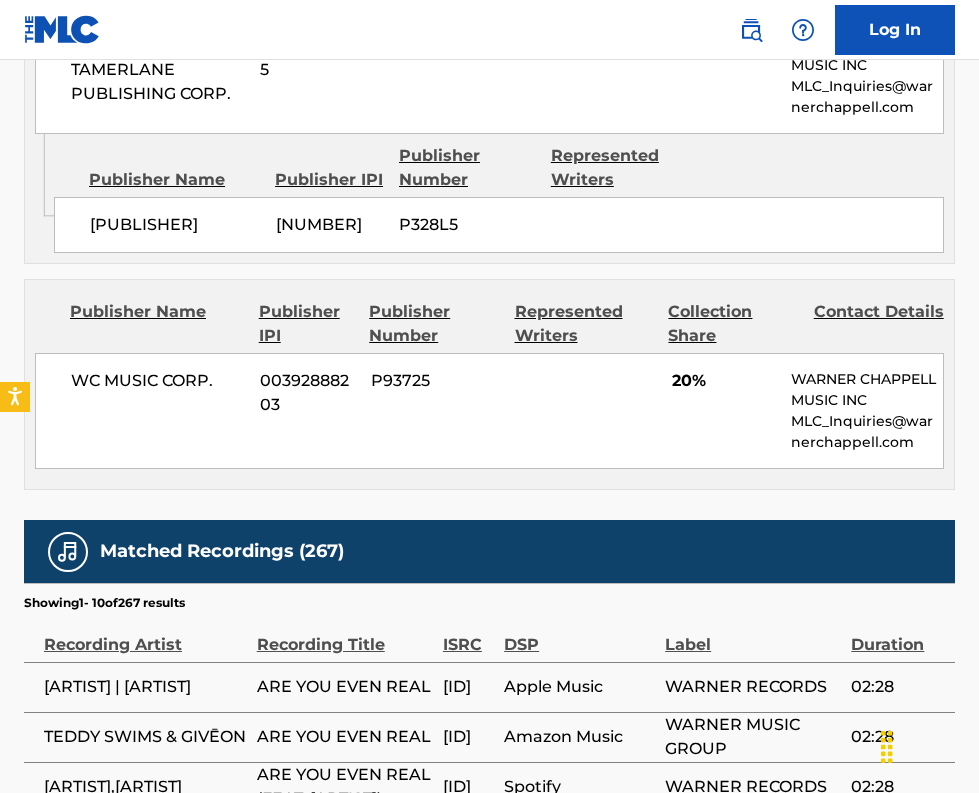 scroll, scrollTop: 5817, scrollLeft: 0, axis: vertical 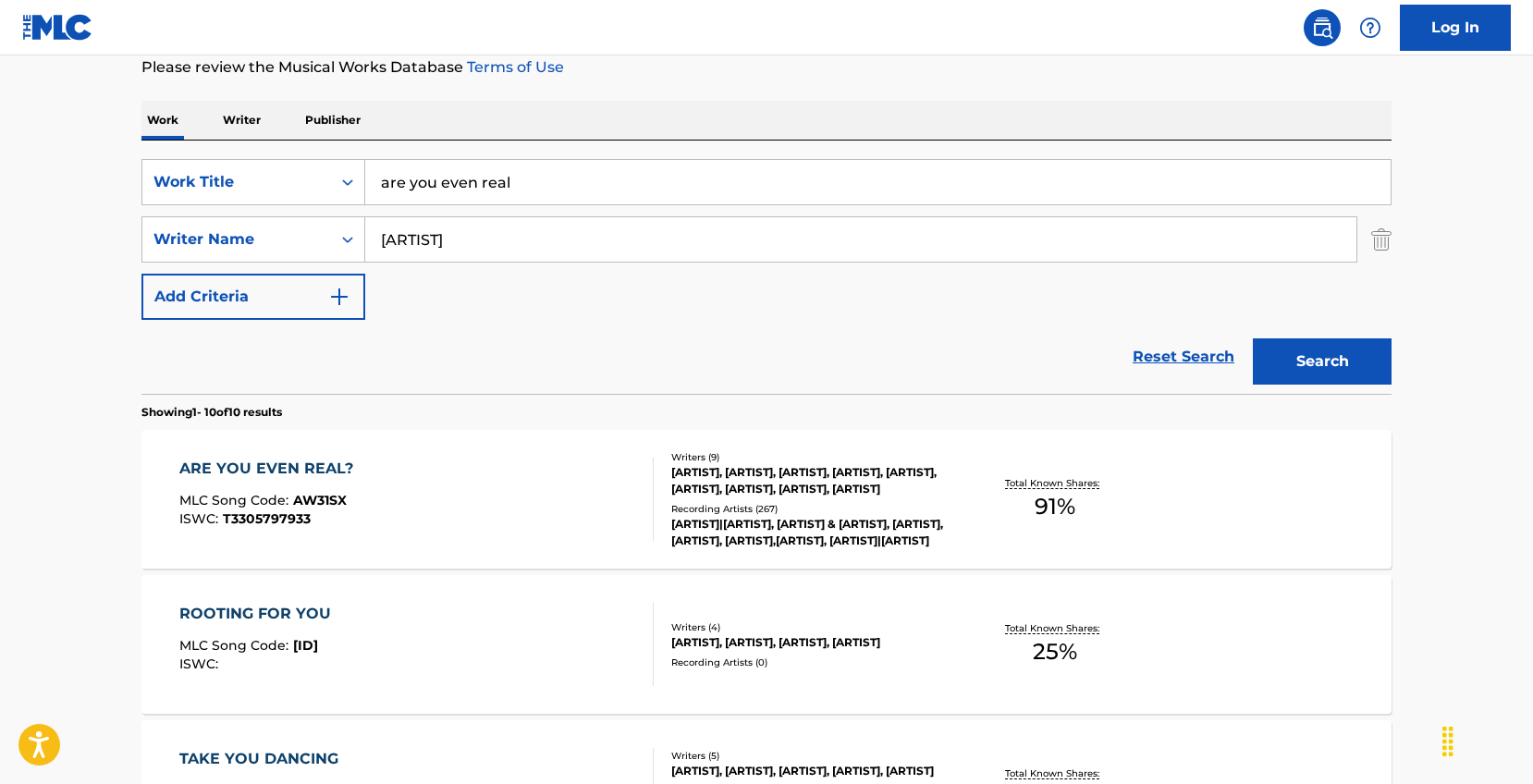 drag, startPoint x: 550, startPoint y: 174, endPoint x: 208, endPoint y: 142, distance: 343.49381 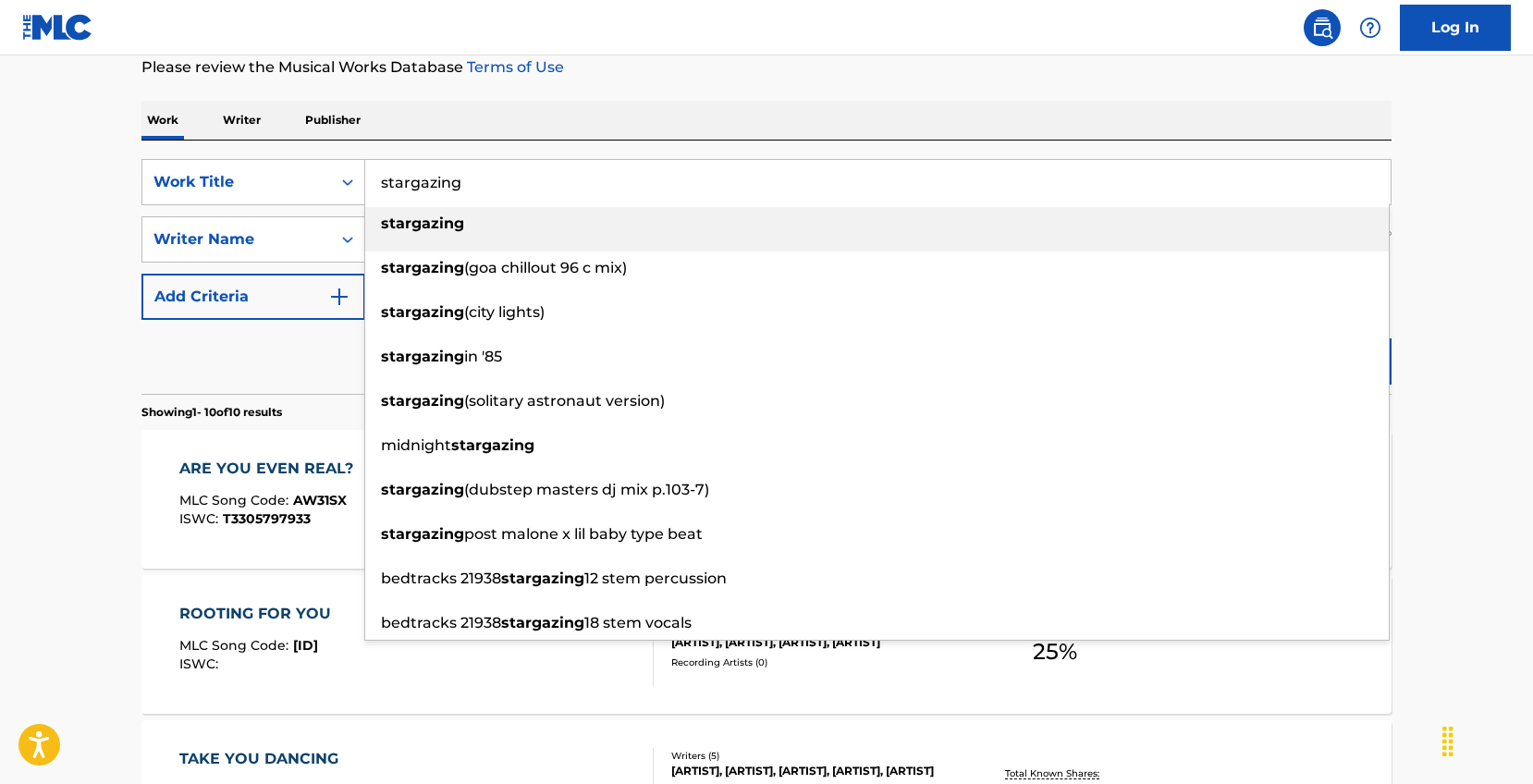 type on "stargazing" 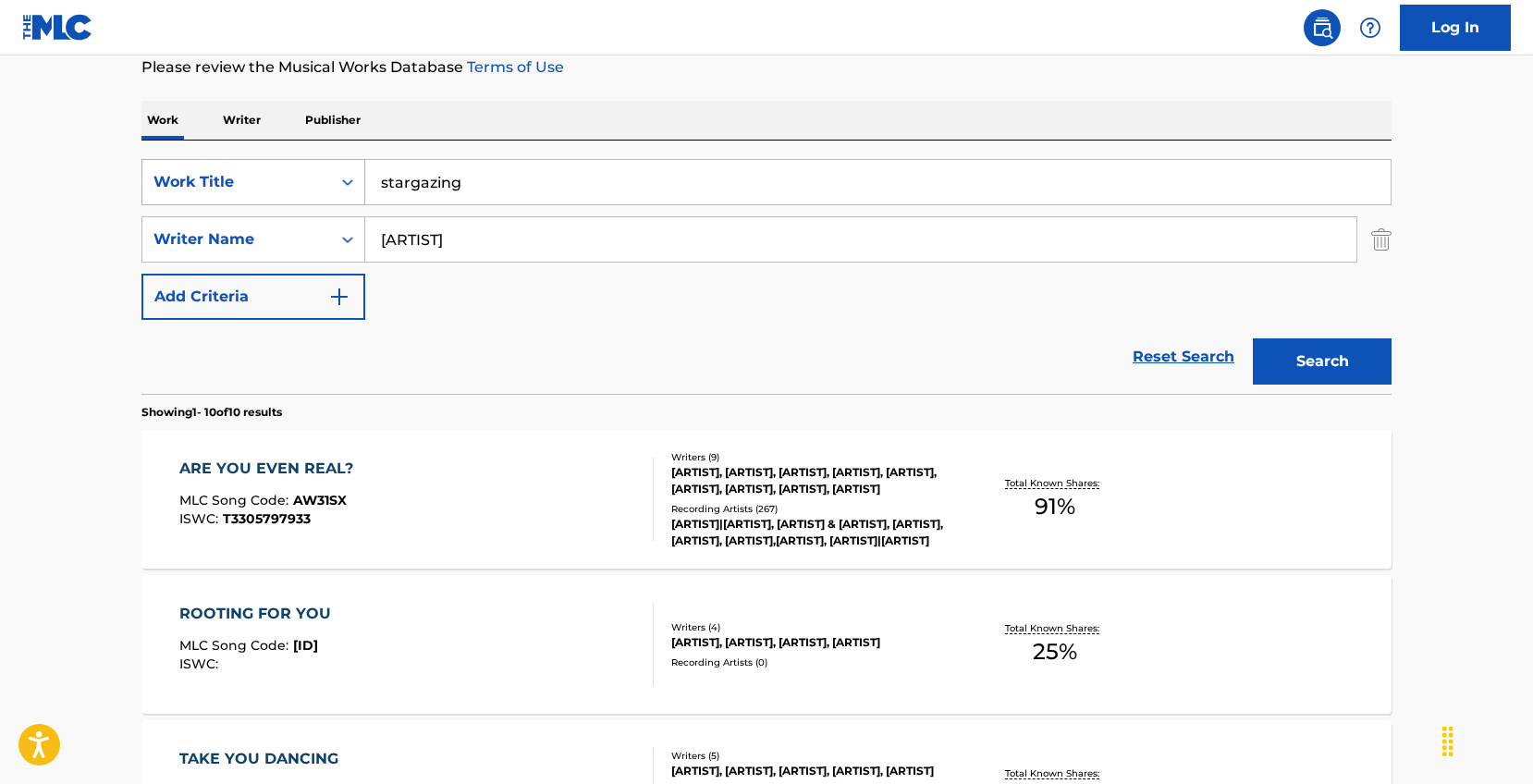 drag, startPoint x: 260, startPoint y: 194, endPoint x: 230, endPoint y: 190, distance: 30.26549 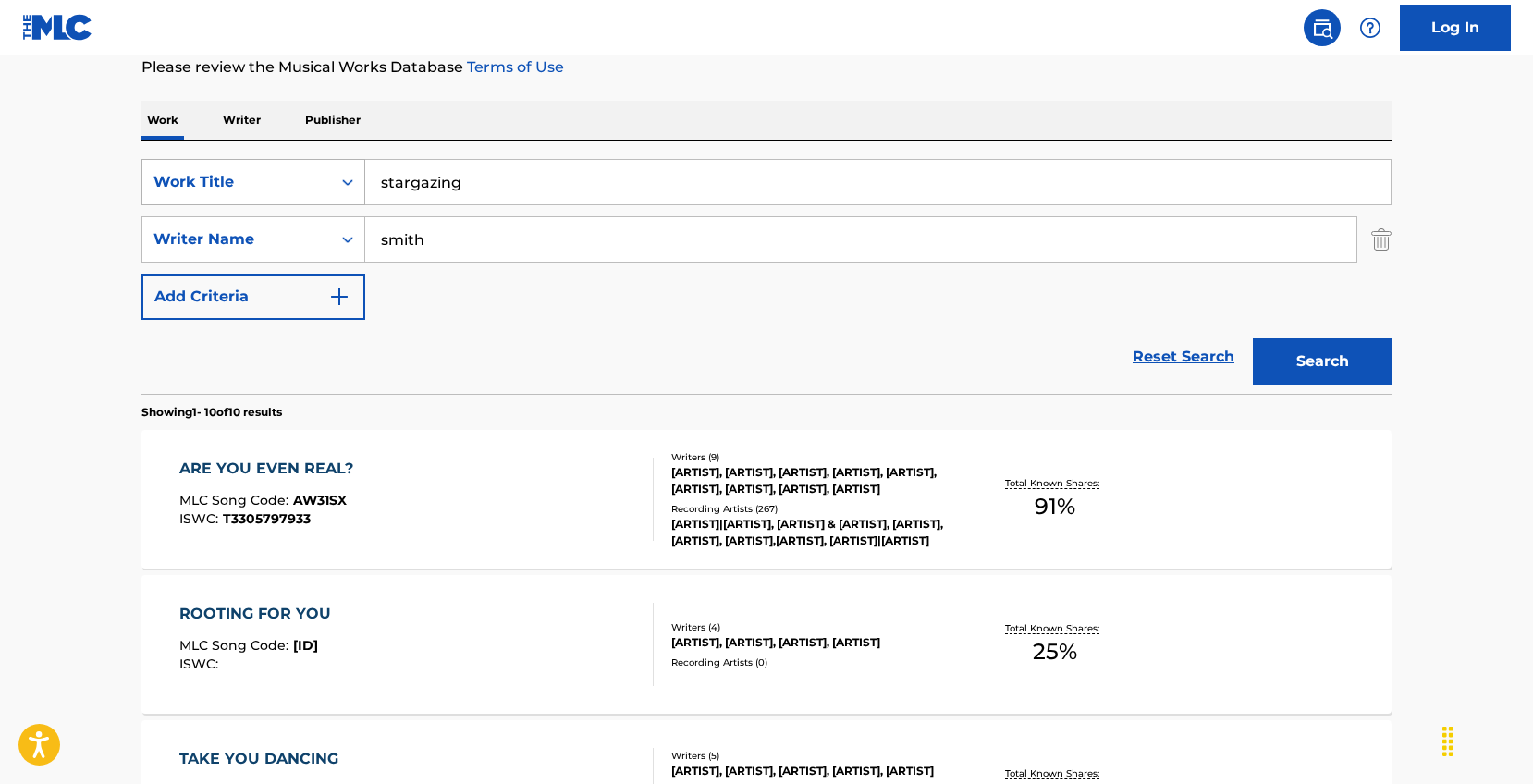 type on "smith" 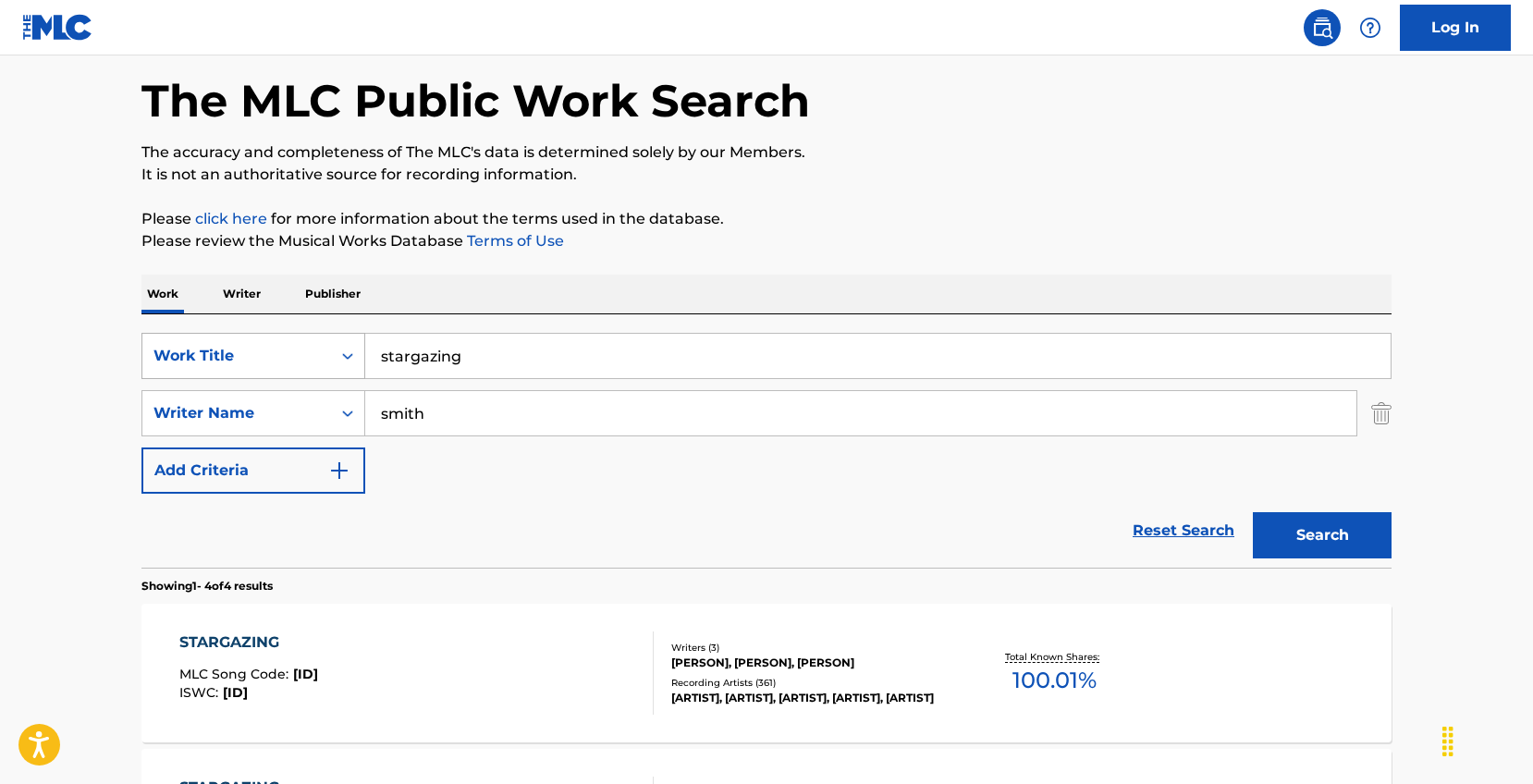 scroll, scrollTop: 252, scrollLeft: 0, axis: vertical 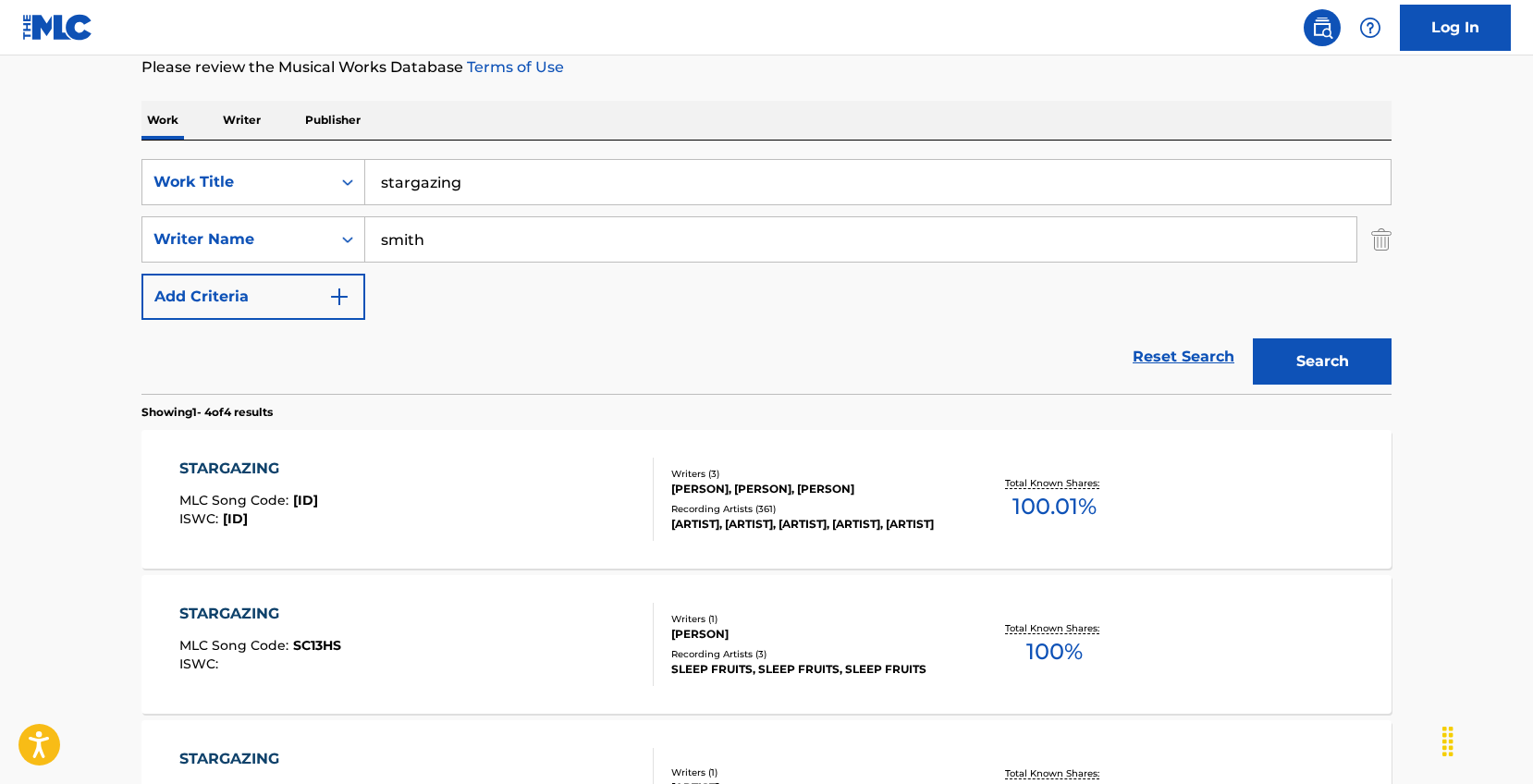 click on "STARGAZING MLC Song Code : S876AQ ISWC : T3258835444" at bounding box center [417, 499] 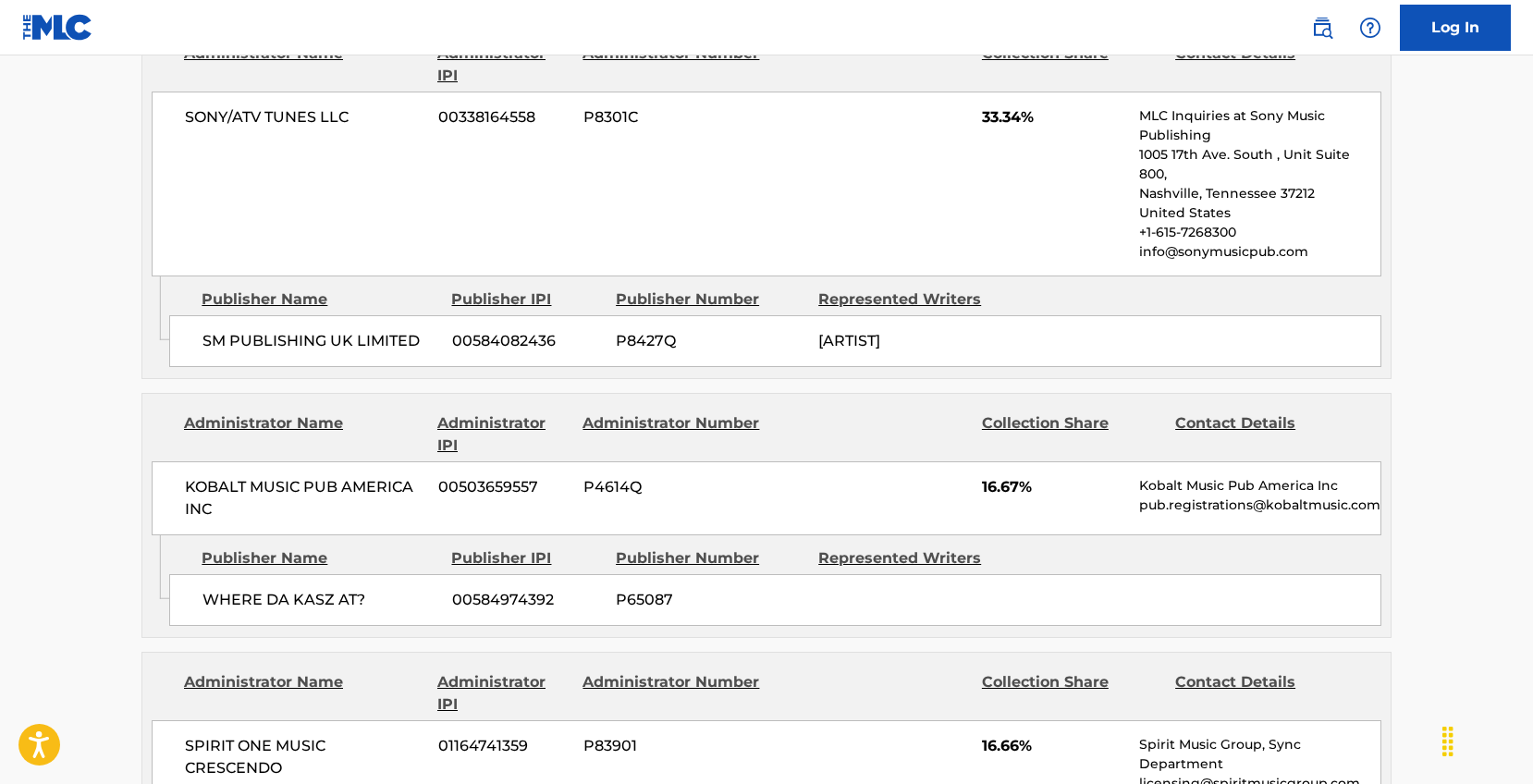 scroll, scrollTop: 951, scrollLeft: 0, axis: vertical 